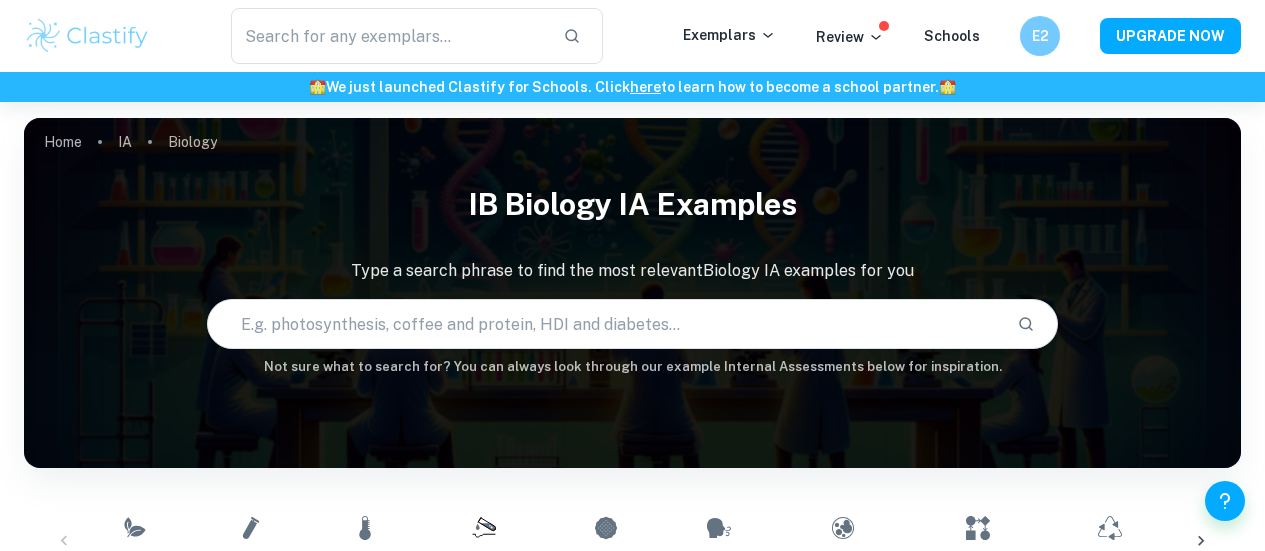 scroll, scrollTop: 487, scrollLeft: 0, axis: vertical 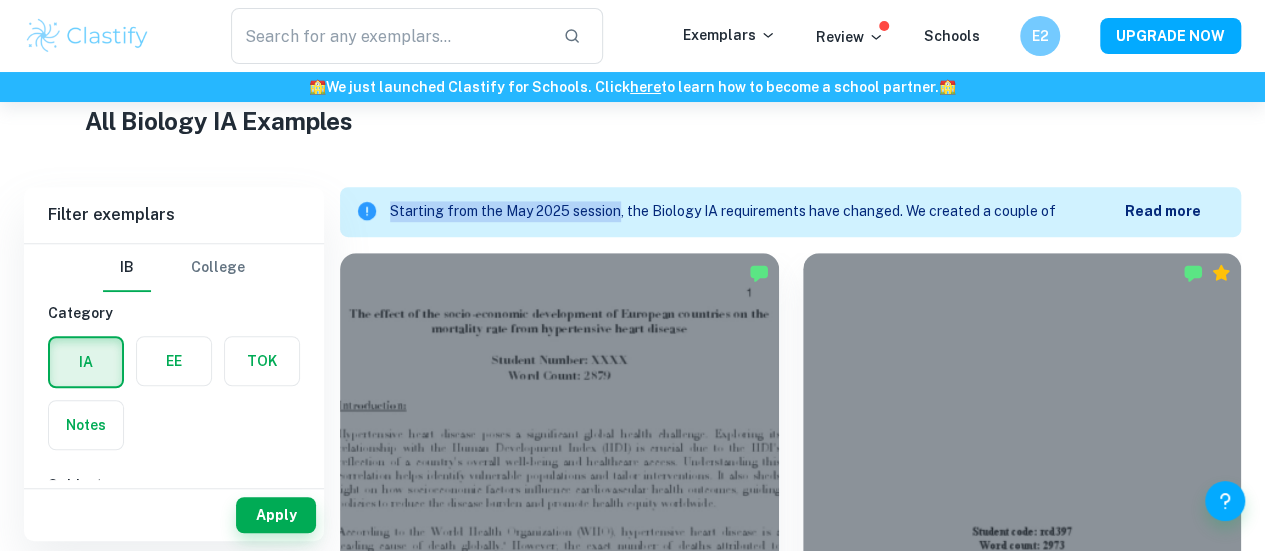 drag, startPoint x: 0, startPoint y: 0, endPoint x: 647, endPoint y: 209, distance: 679.9191 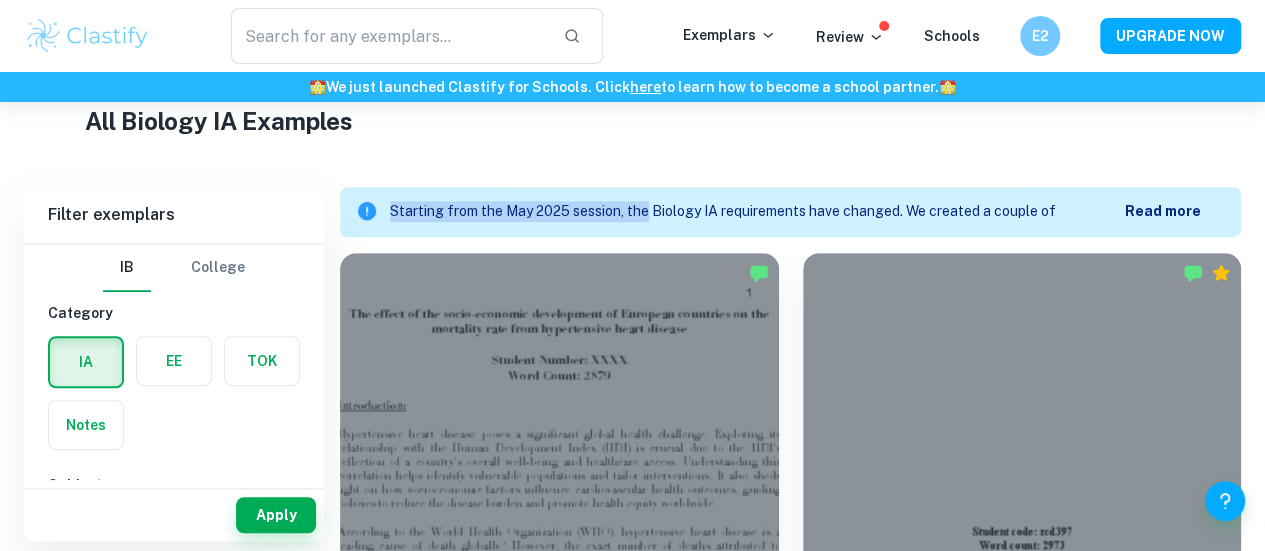 click on "Starting from the May 2025 session, the Biology IA requirements have changed.
We created a couple of exemplars to show you how the new IA should look like.
It's OK to refer to the old Biology IA exemplars (since the new IA is quite similar) for inspiration/ideas,
but make sure to follow the new requirements." at bounding box center [757, 212] 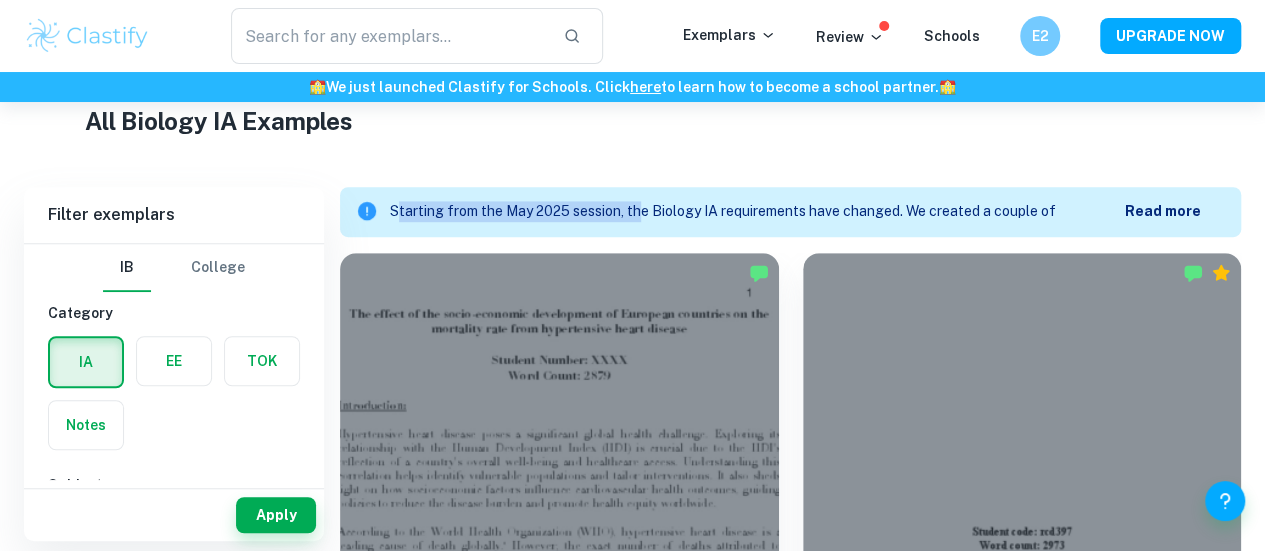 drag, startPoint x: 394, startPoint y: 209, endPoint x: 644, endPoint y: 203, distance: 250.07199 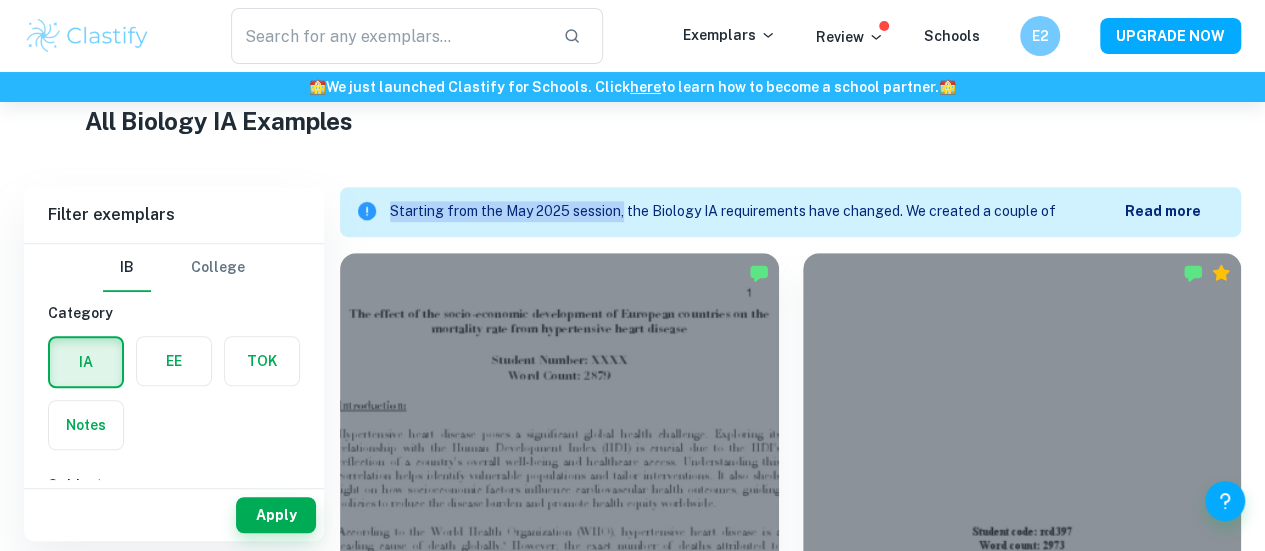 drag, startPoint x: 391, startPoint y: 207, endPoint x: 625, endPoint y: 217, distance: 234.21358 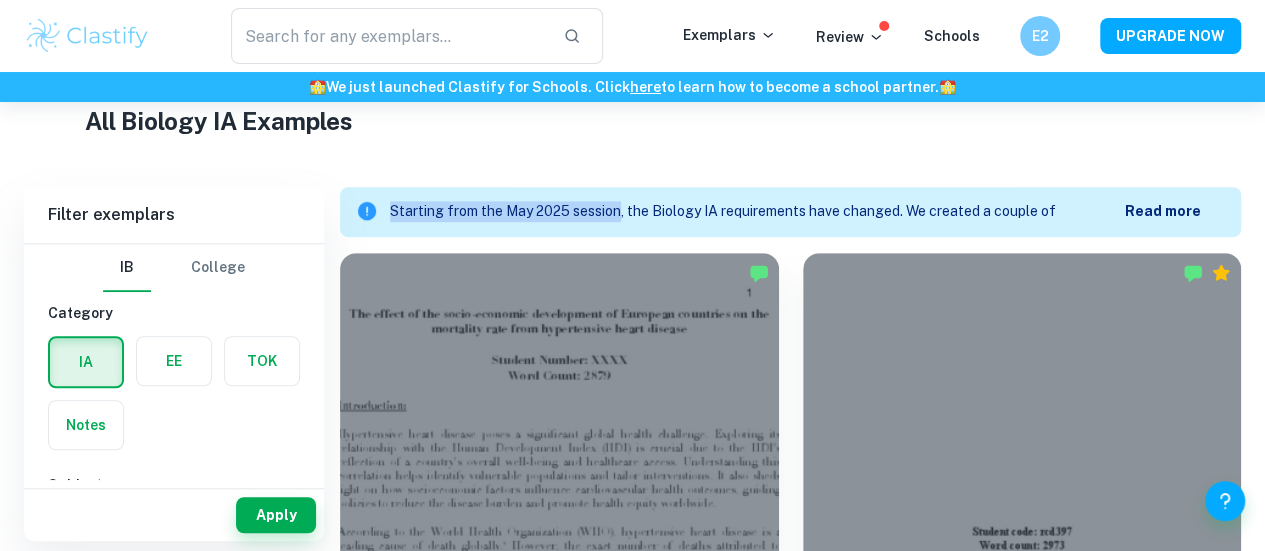 drag, startPoint x: 624, startPoint y: 215, endPoint x: 374, endPoint y: 218, distance: 250.018 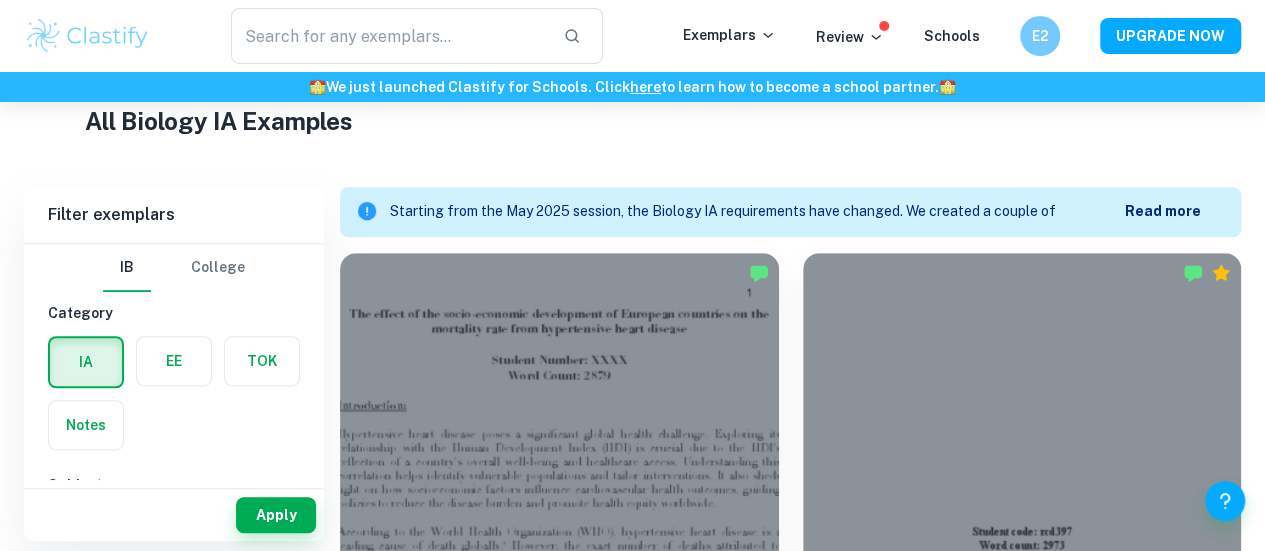click 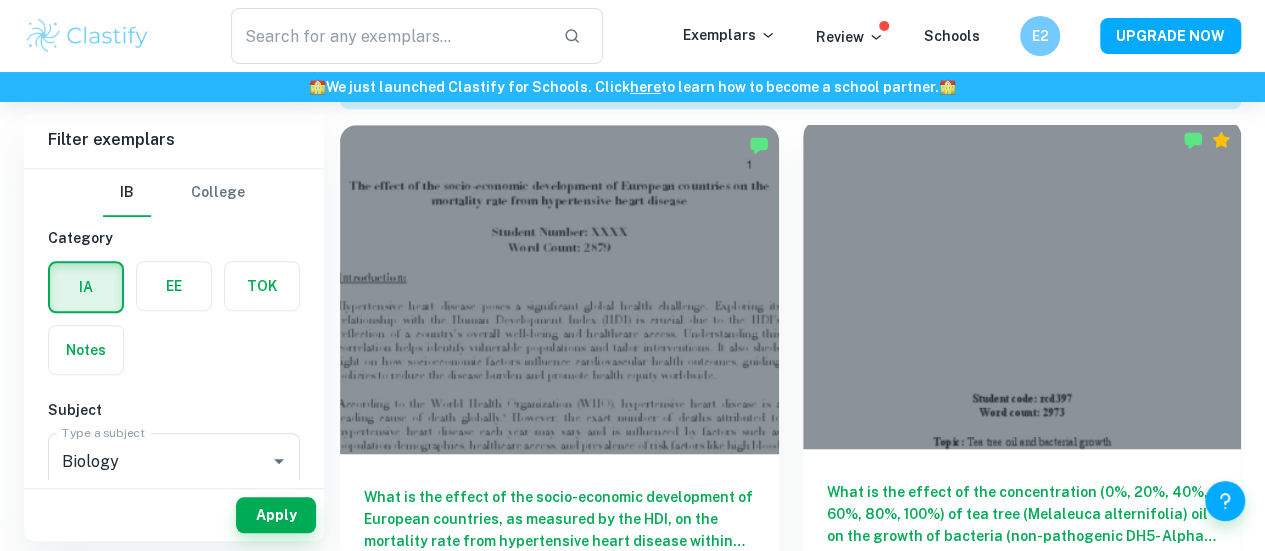 scroll, scrollTop: 611, scrollLeft: 0, axis: vertical 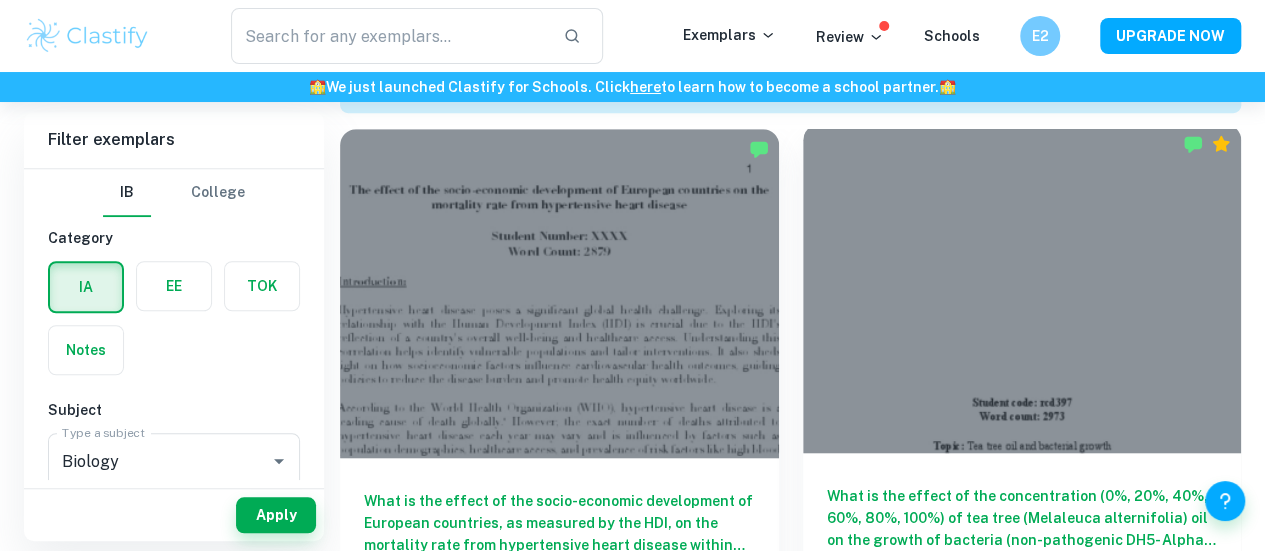 click on "What is the effect of the concentration (0%, 20%, 40%, 60%, 80%, 100%) of tea tree (Melaleuca alternifolia) oil on the growth of bacteria (non-pathogenic DH5- Alpha Escherichia coli) measured in the diameter of the inhibition zone around the paper disc?" at bounding box center [1022, 518] 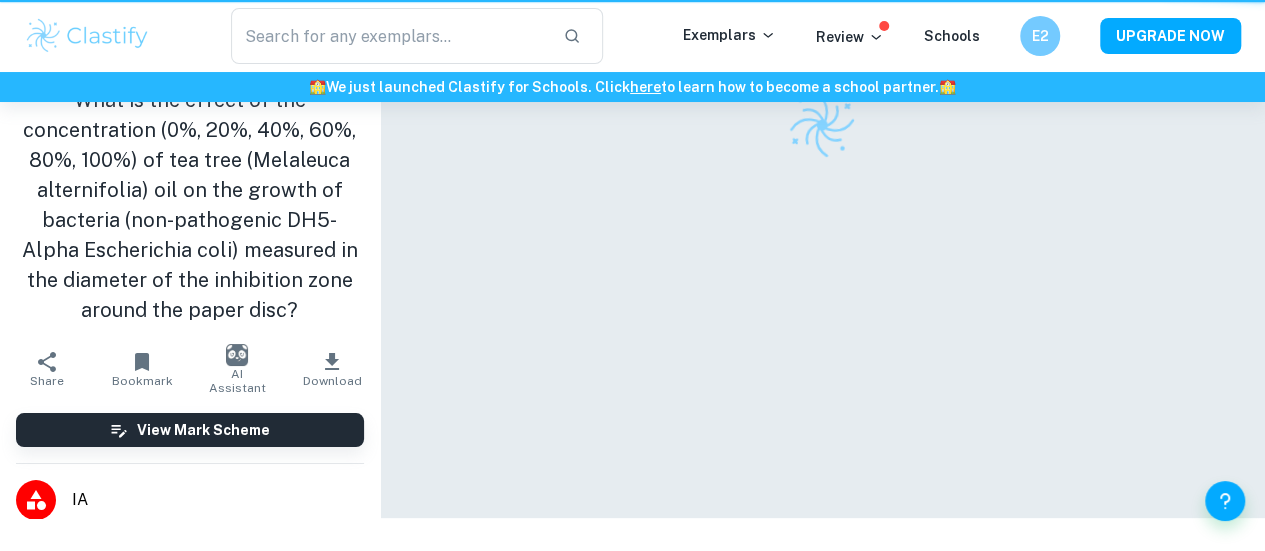 scroll, scrollTop: 0, scrollLeft: 0, axis: both 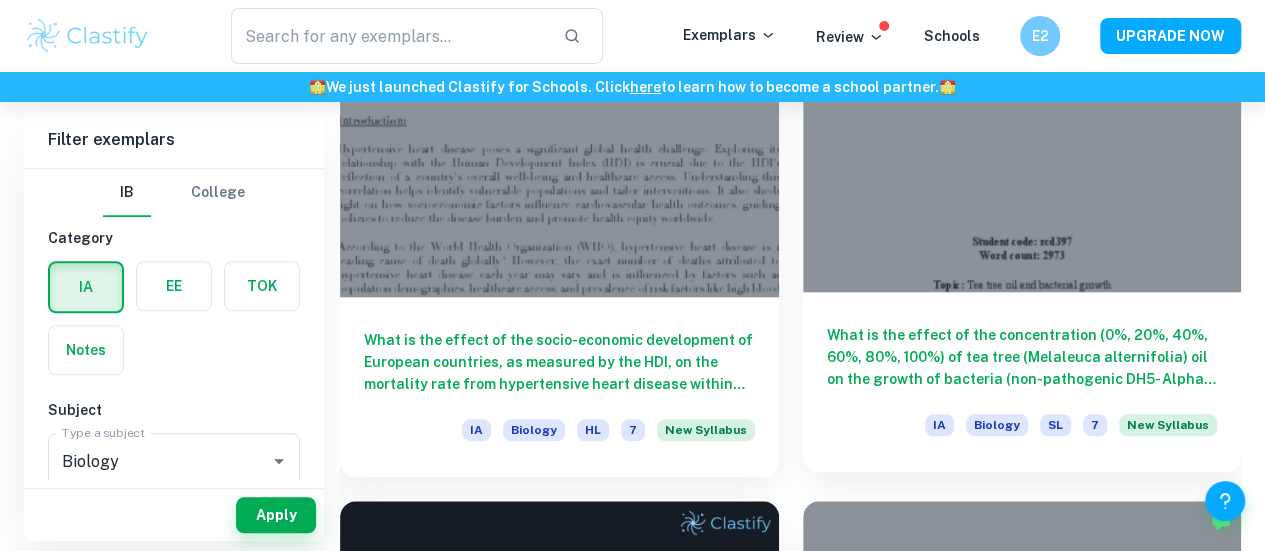 click on "What is the effect of the concentration (0%, 20%, 40%, 60%, 80%, 100%) of tea tree (Melaleuca alternifolia) oil on the growth of bacteria (non-pathogenic DH5- Alpha Escherichia coli) measured in the diameter of the inhibition zone around the paper disc?" at bounding box center (1022, 357) 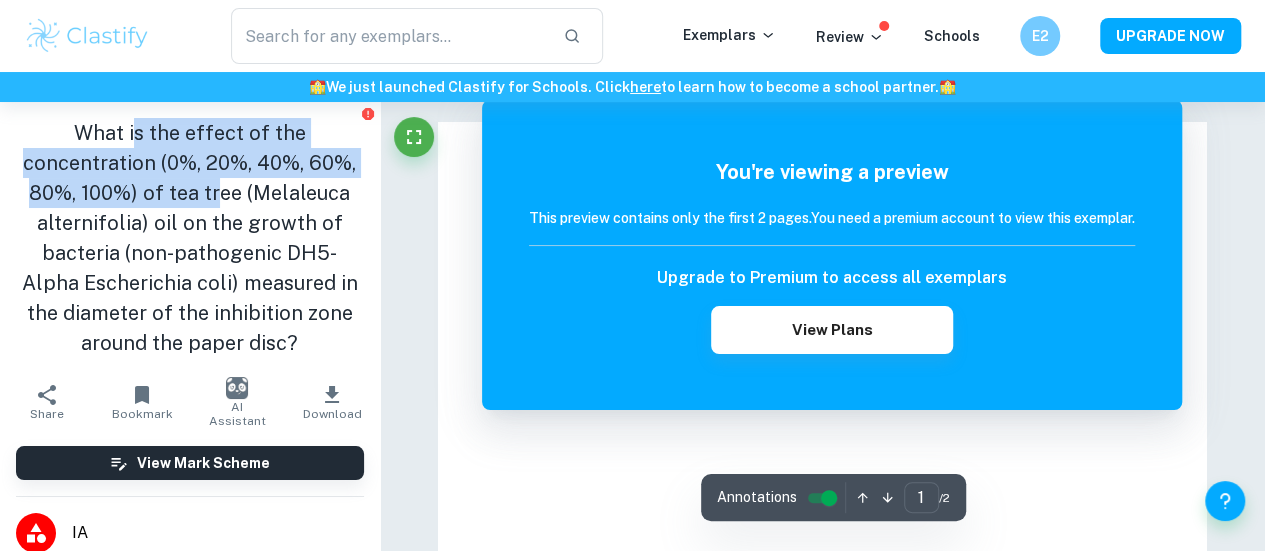 drag, startPoint x: 133, startPoint y: 137, endPoint x: 226, endPoint y: 198, distance: 111.220505 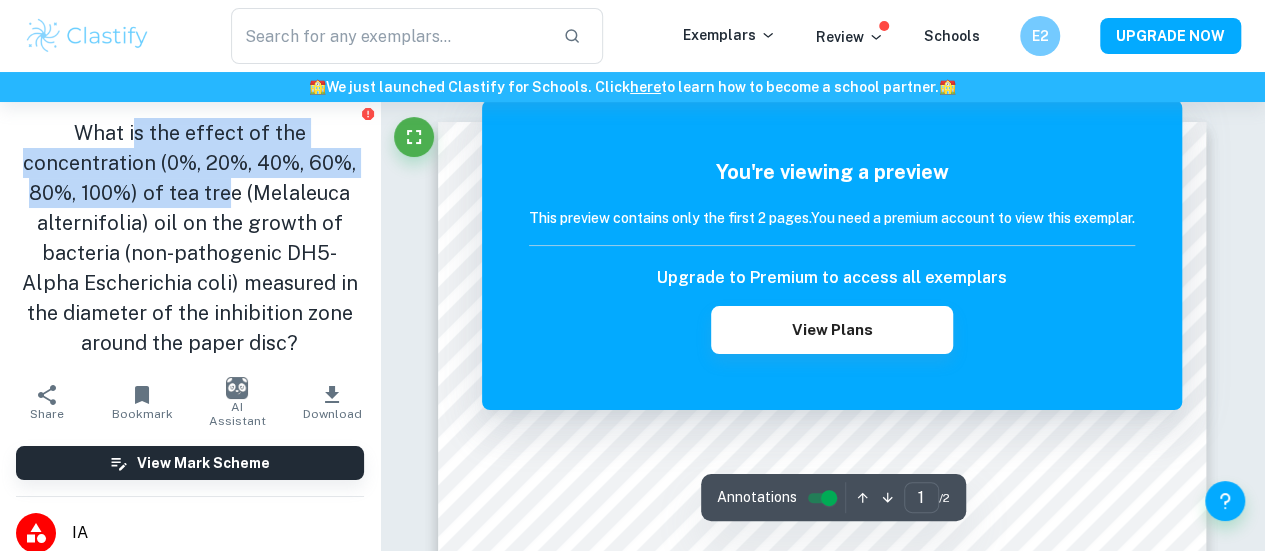 click on "What is the effect of the concentration (0%, 20%, 40%, 60%, 80%, 100%) of tea tree (Melaleuca alternifolia) oil on the growth of bacteria (non-pathogenic DH5- Alpha Escherichia coli) measured in the diameter of the inhibition zone around the paper disc?" at bounding box center [190, 238] 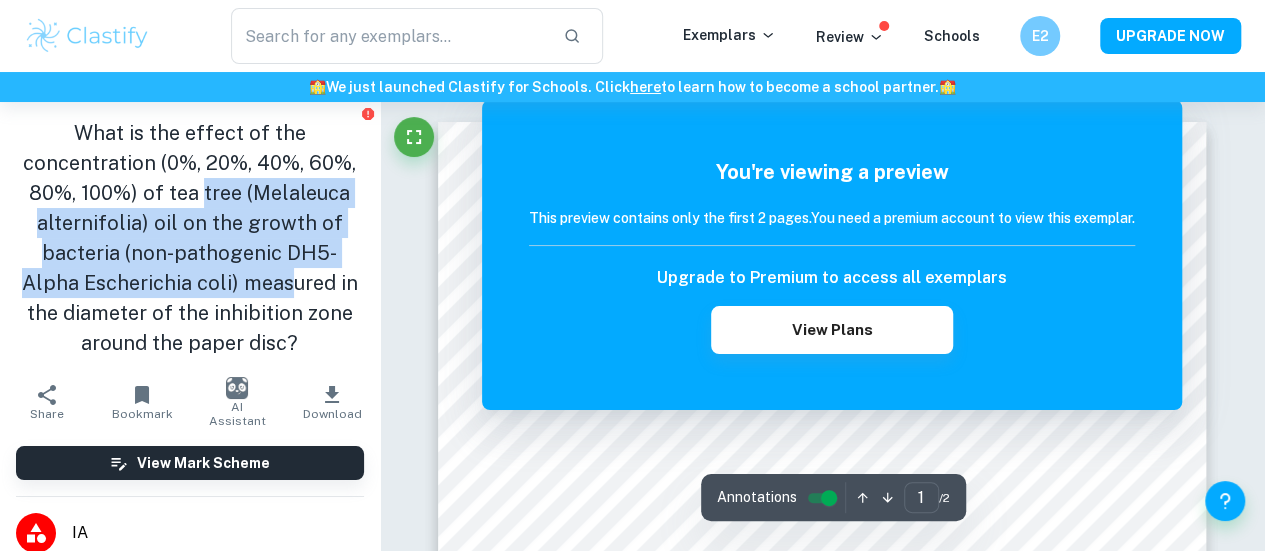 drag, startPoint x: 194, startPoint y: 180, endPoint x: 286, endPoint y: 281, distance: 136.6199 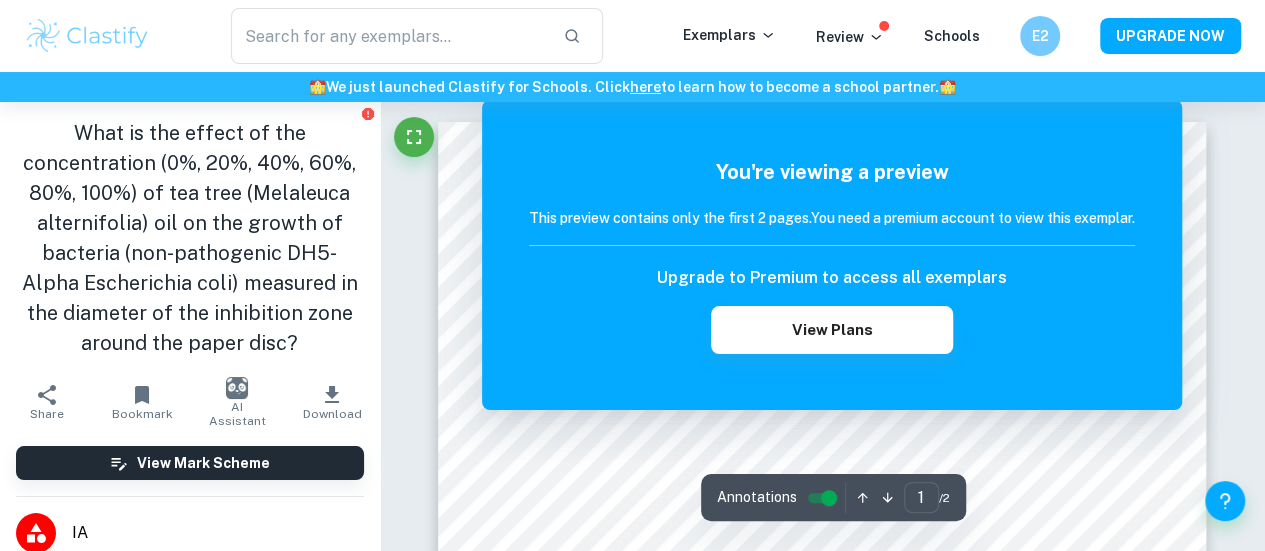 drag, startPoint x: 259, startPoint y: 249, endPoint x: 338, endPoint y: 295, distance: 91.416626 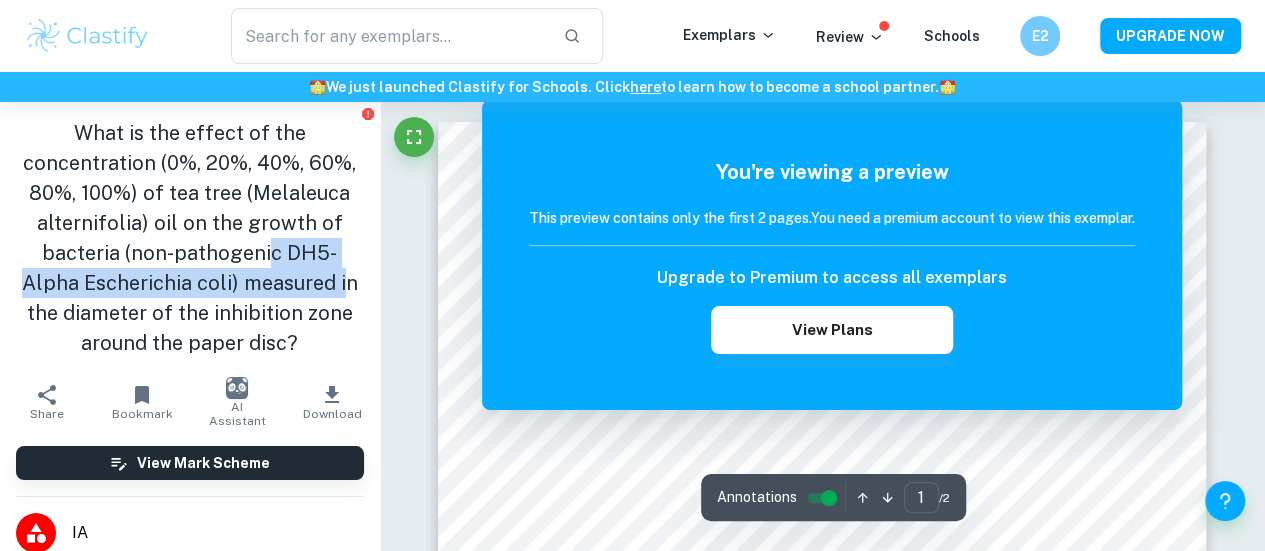click on "What is the effect of the concentration (0%, 20%, 40%, 60%, 80%, 100%) of tea tree (Melaleuca alternifolia) oil on the growth of bacteria (non-pathogenic DH5- Alpha Escherichia coli) measured in the diameter of the inhibition zone around the paper disc?" at bounding box center (190, 238) 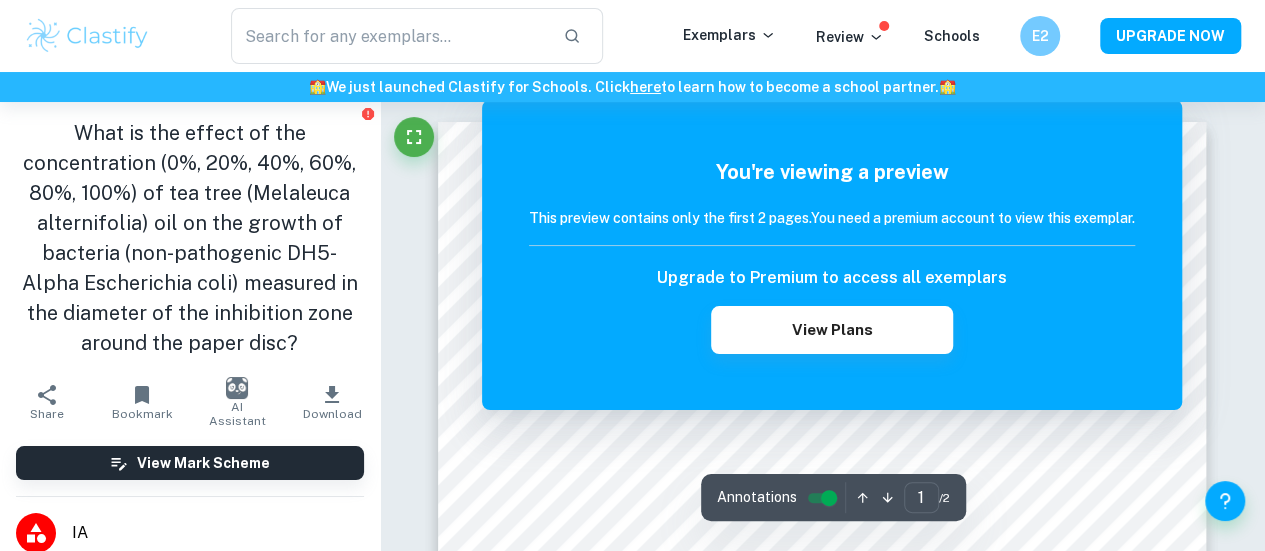 drag, startPoint x: 316, startPoint y: 277, endPoint x: 234, endPoint y: 227, distance: 96.04166 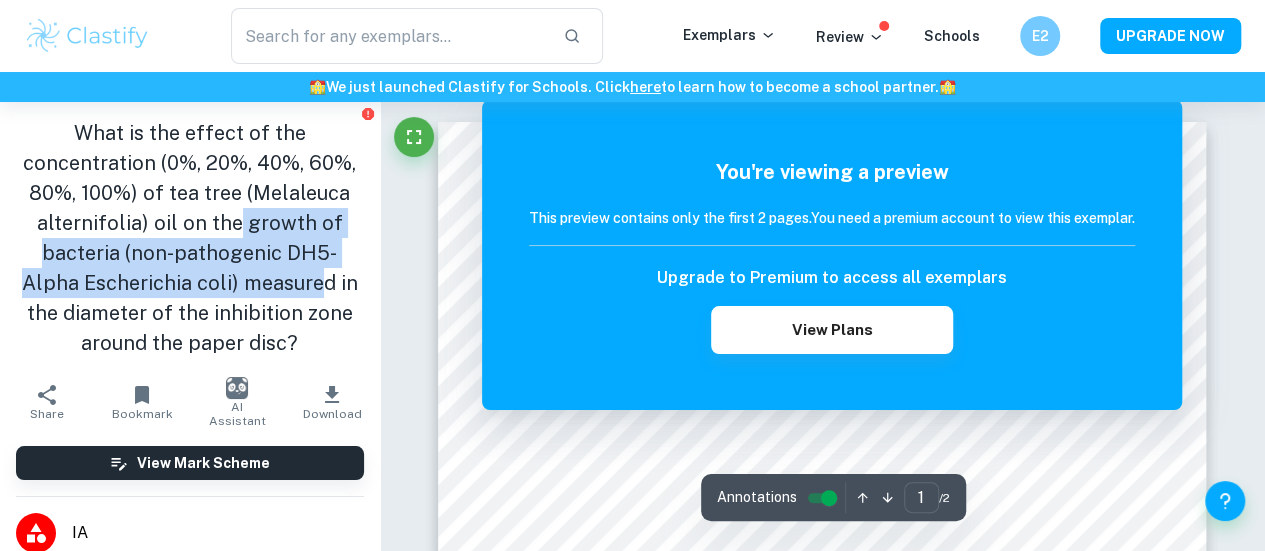 click on "What is the effect of the concentration (0%, 20%, 40%, 60%, 80%, 100%) of tea tree (Melaleuca alternifolia) oil on the growth of bacteria (non-pathogenic DH5- Alpha Escherichia coli) measured in the diameter of the inhibition zone around the paper disc?" at bounding box center (190, 238) 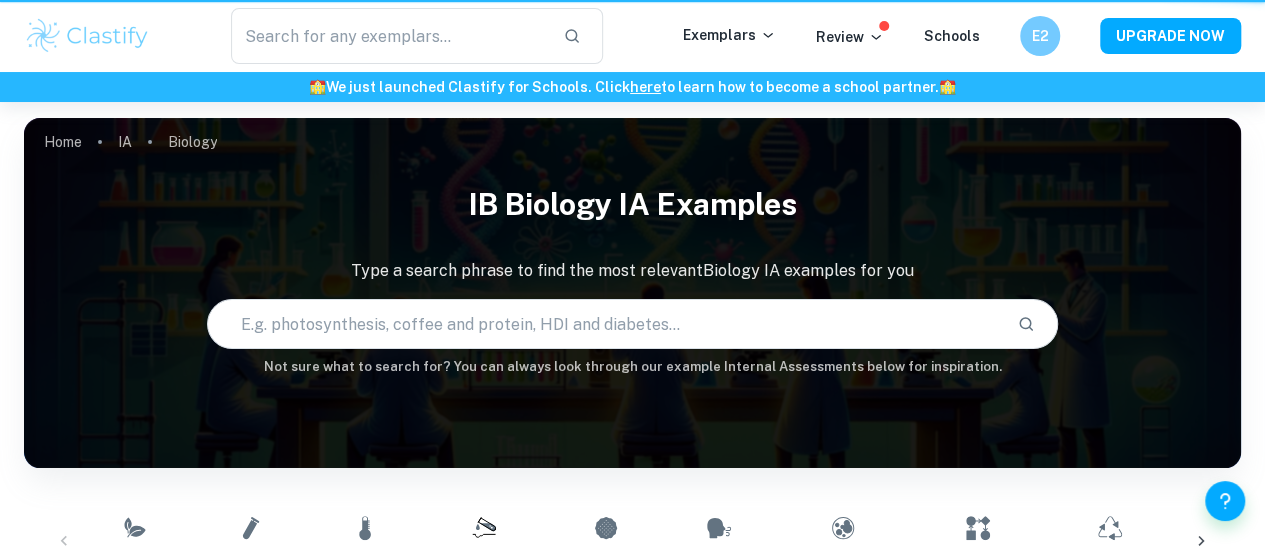 scroll, scrollTop: 772, scrollLeft: 0, axis: vertical 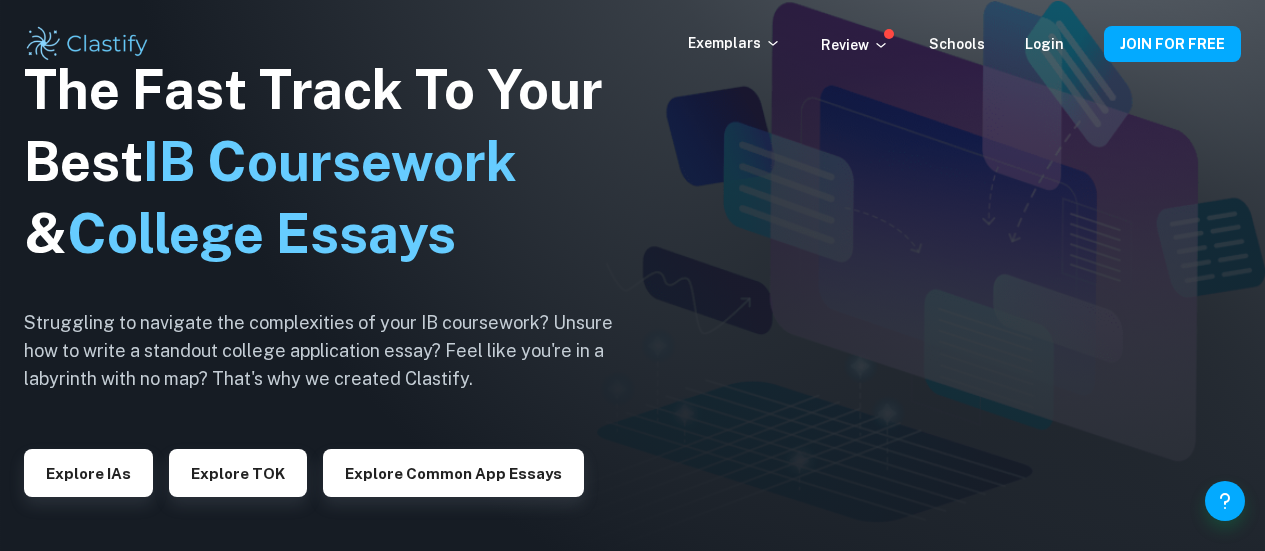 checkbox on "true" 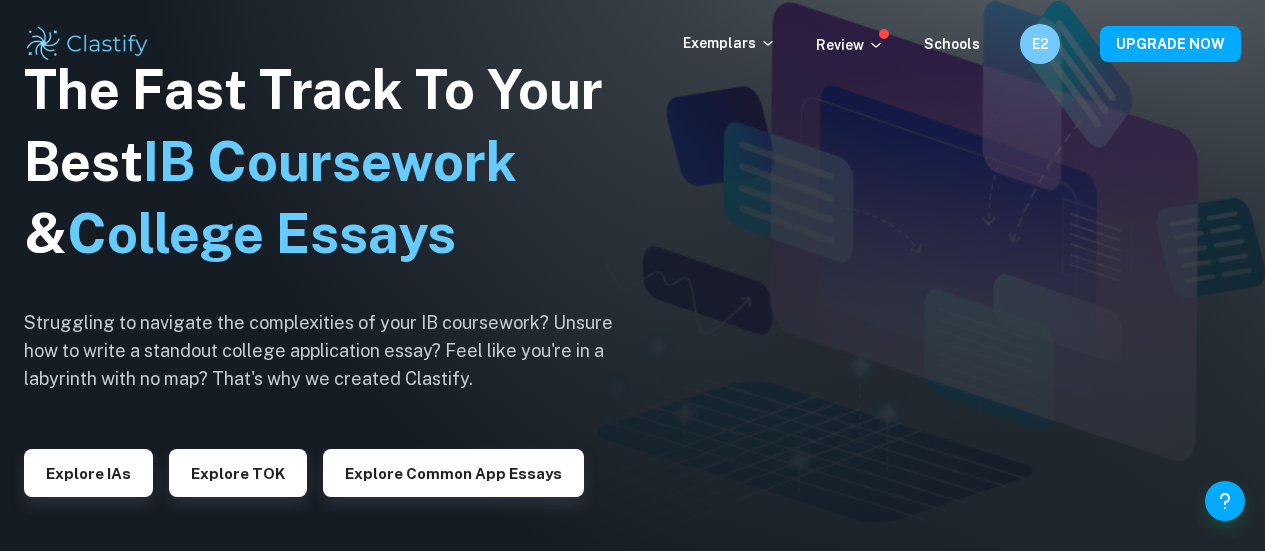 scroll, scrollTop: 0, scrollLeft: 0, axis: both 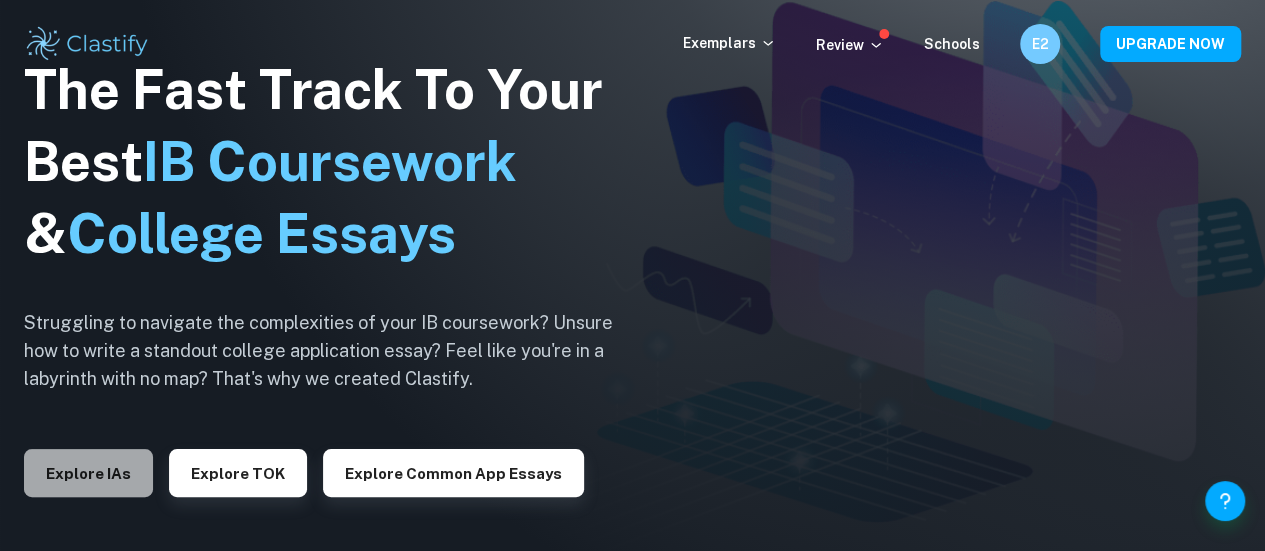 click on "Explore IAs" at bounding box center [88, 473] 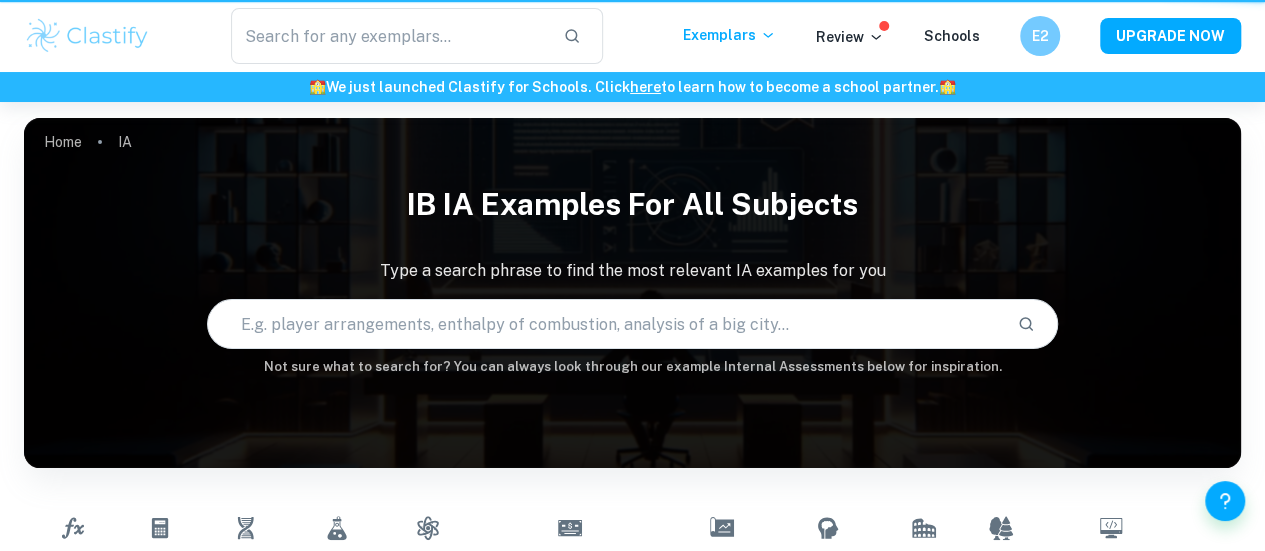 click on "Home IA IB IA examples for all subjects Type a search phrase to find the most relevant    IA    examples for you ​ Not sure what to search for? You can always look through our example Internal Assessments below for inspiration." at bounding box center (632, 118) 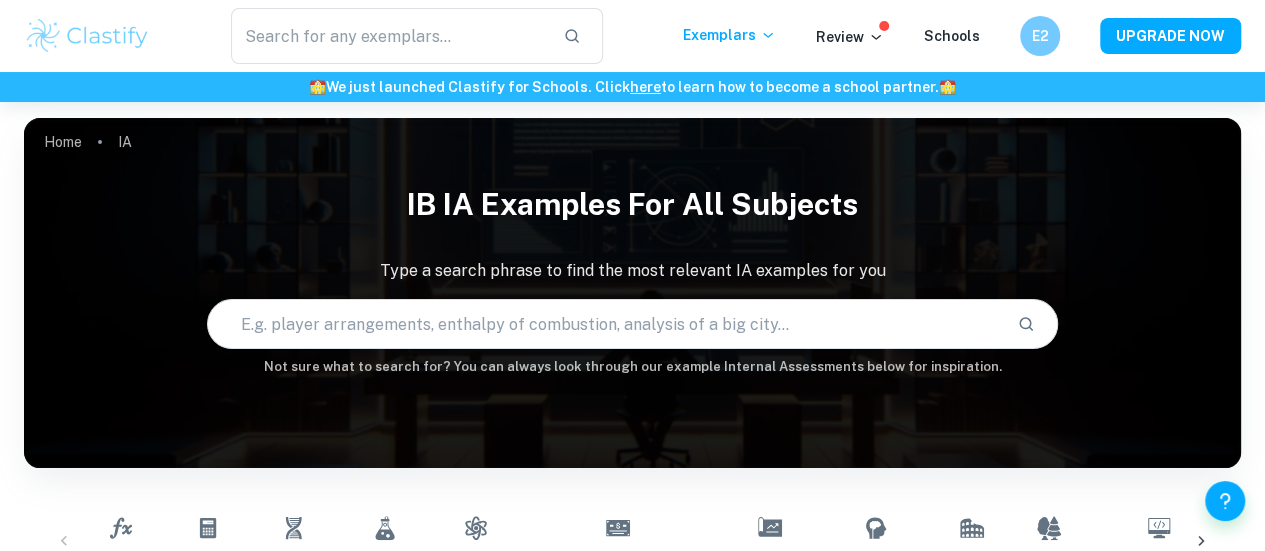 scroll, scrollTop: 128, scrollLeft: 0, axis: vertical 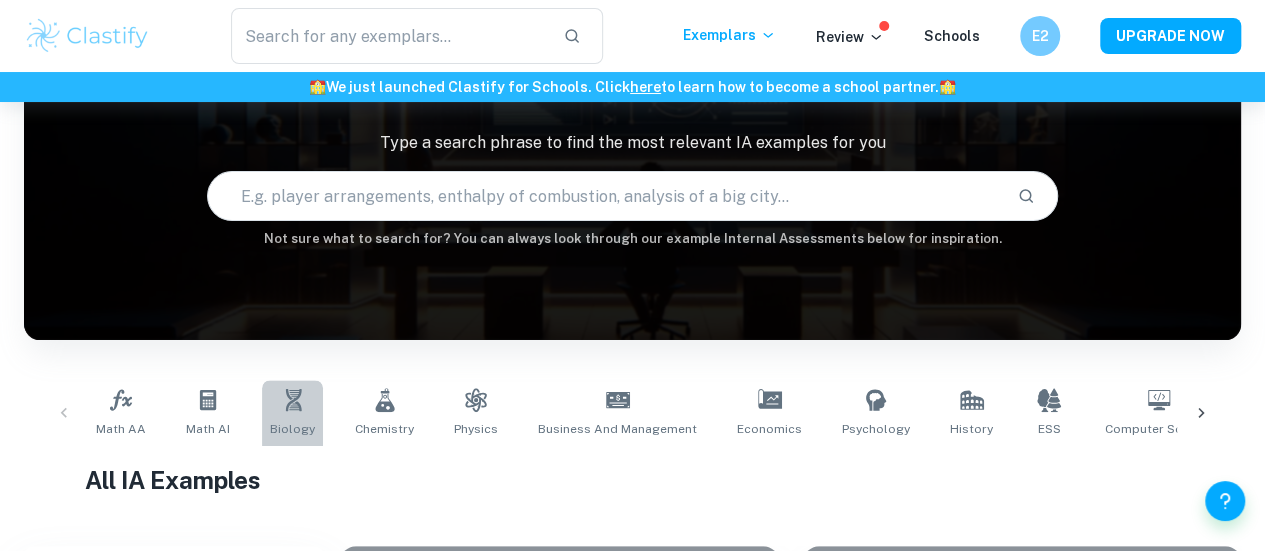 click 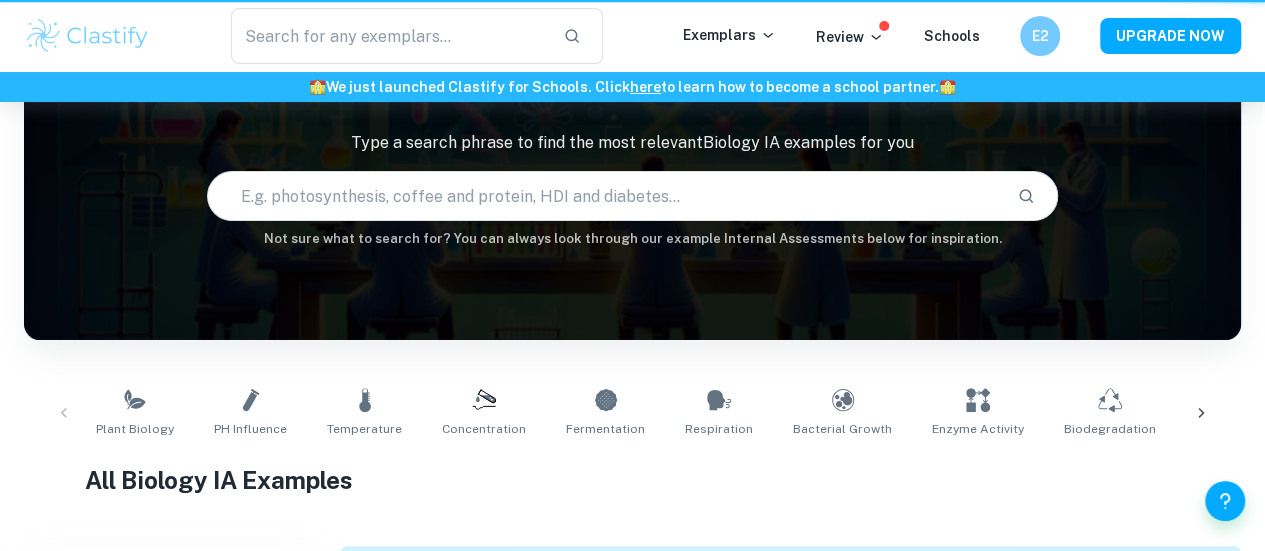 scroll, scrollTop: 0, scrollLeft: 0, axis: both 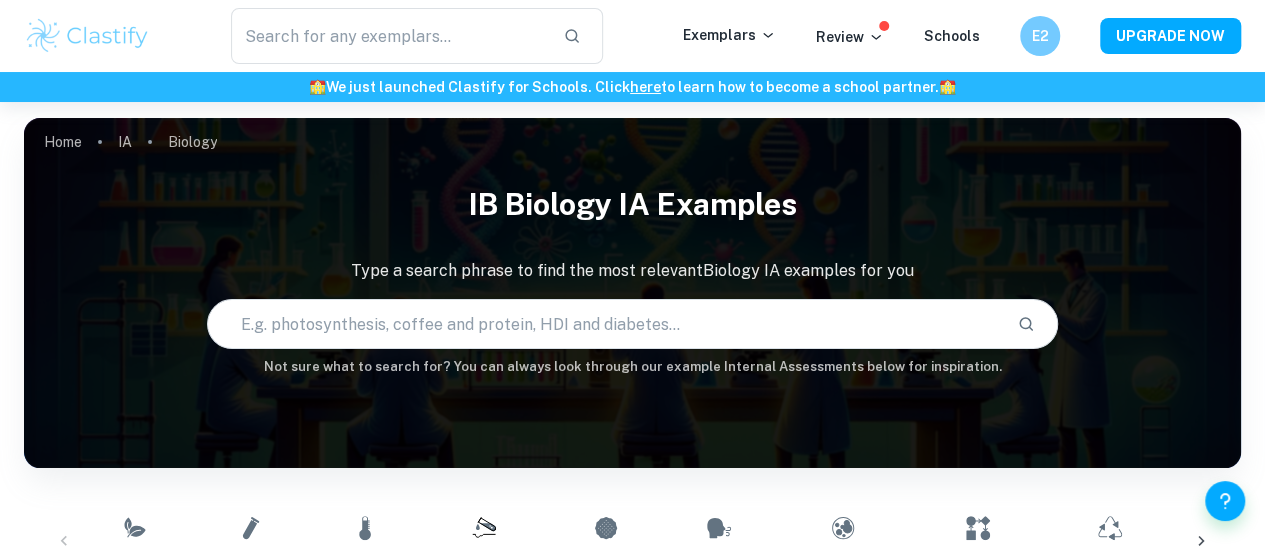 click at bounding box center [605, 324] 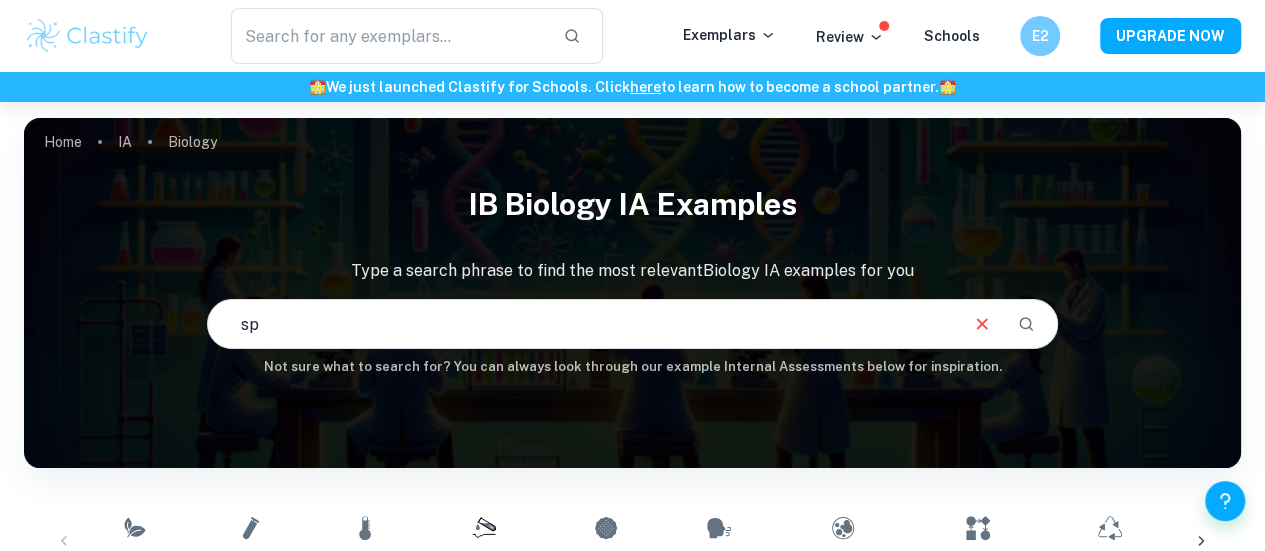 type on "s" 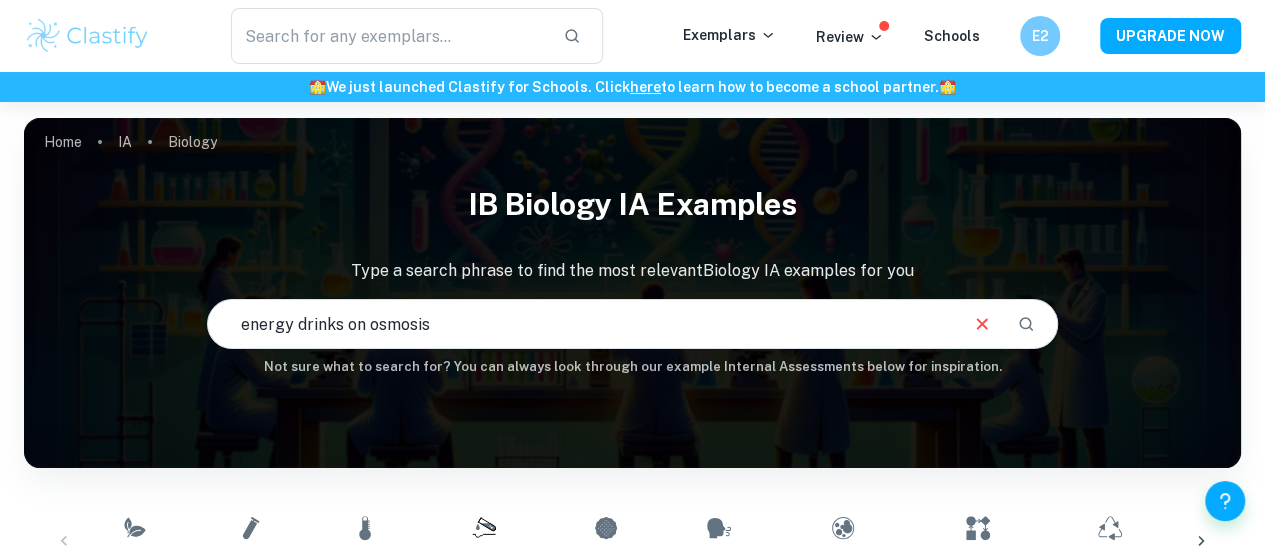 type on "energy drinks on osmosis" 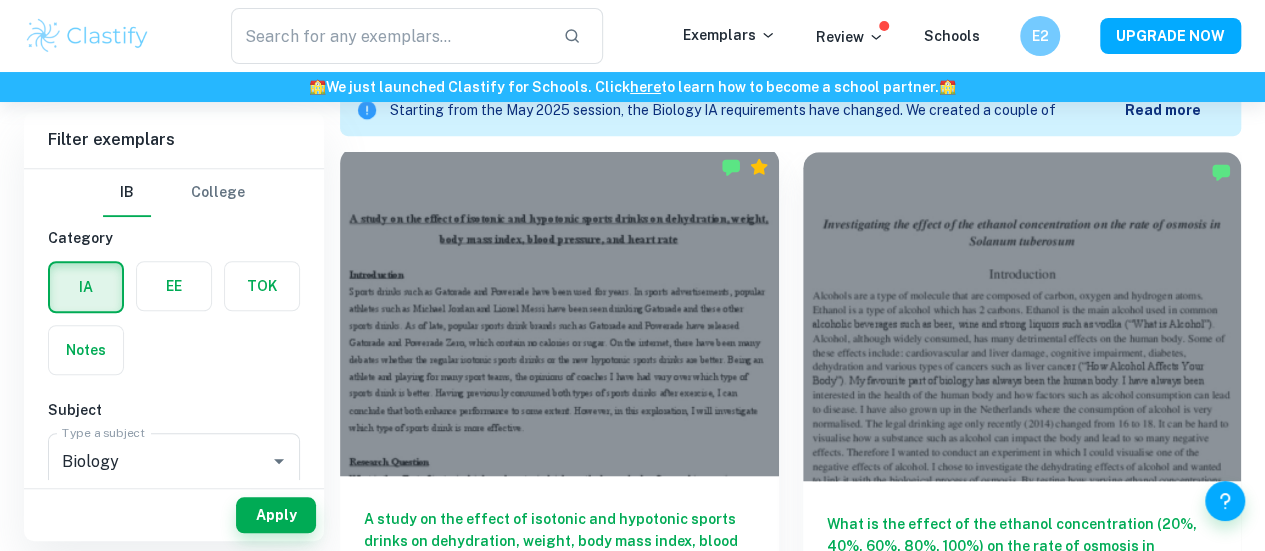 scroll, scrollTop: 588, scrollLeft: 0, axis: vertical 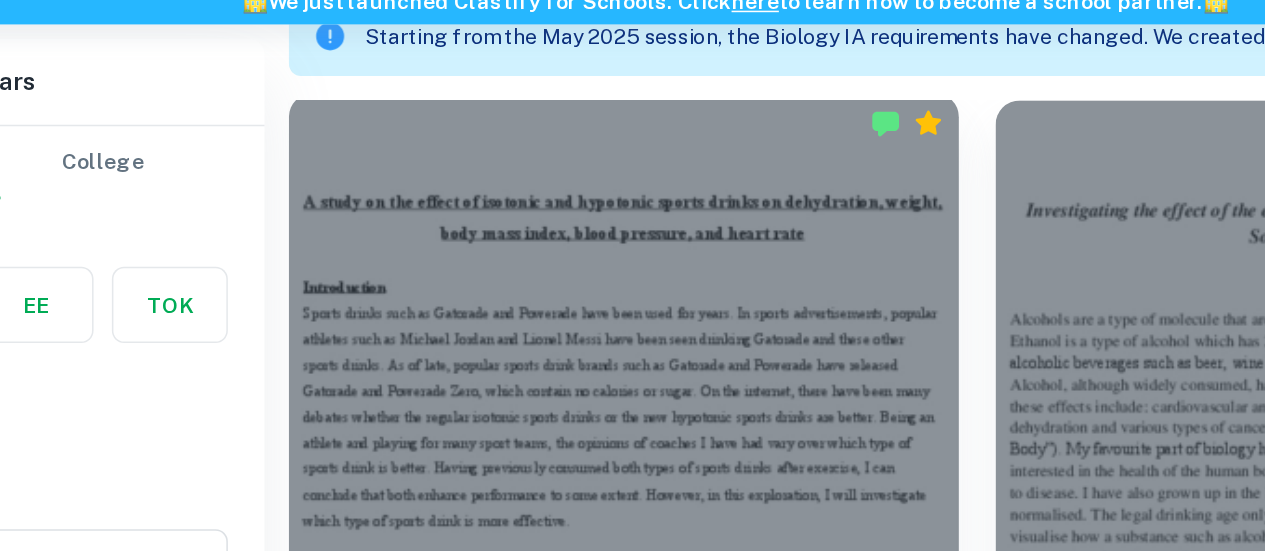 click at bounding box center [559, 311] 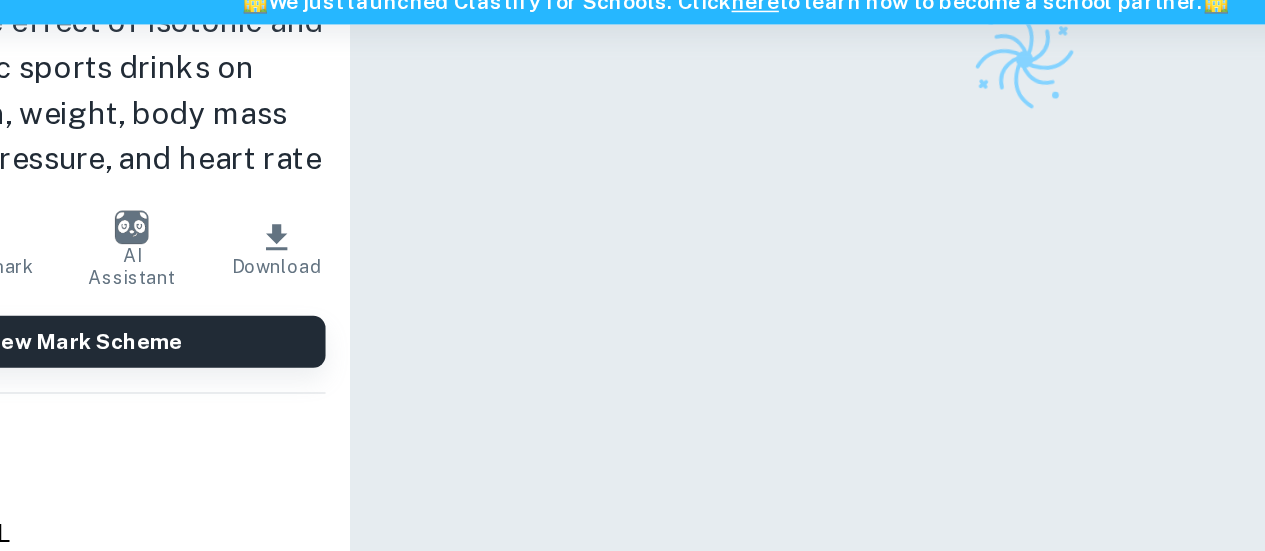 scroll, scrollTop: 0, scrollLeft: 0, axis: both 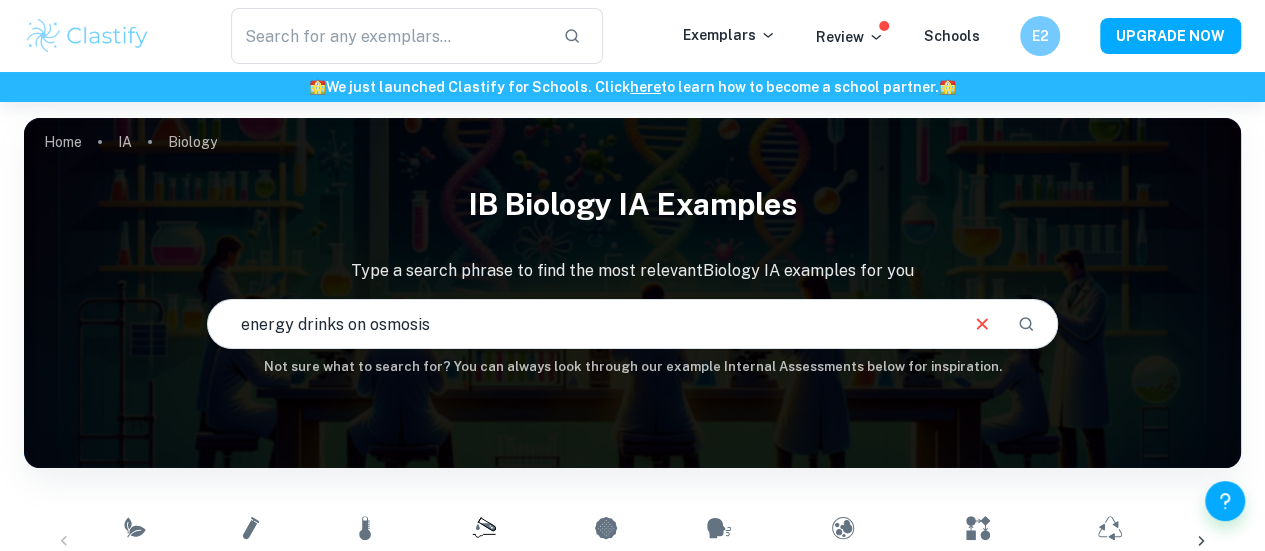 drag, startPoint x: 532, startPoint y: 333, endPoint x: 87, endPoint y: 283, distance: 447.80017 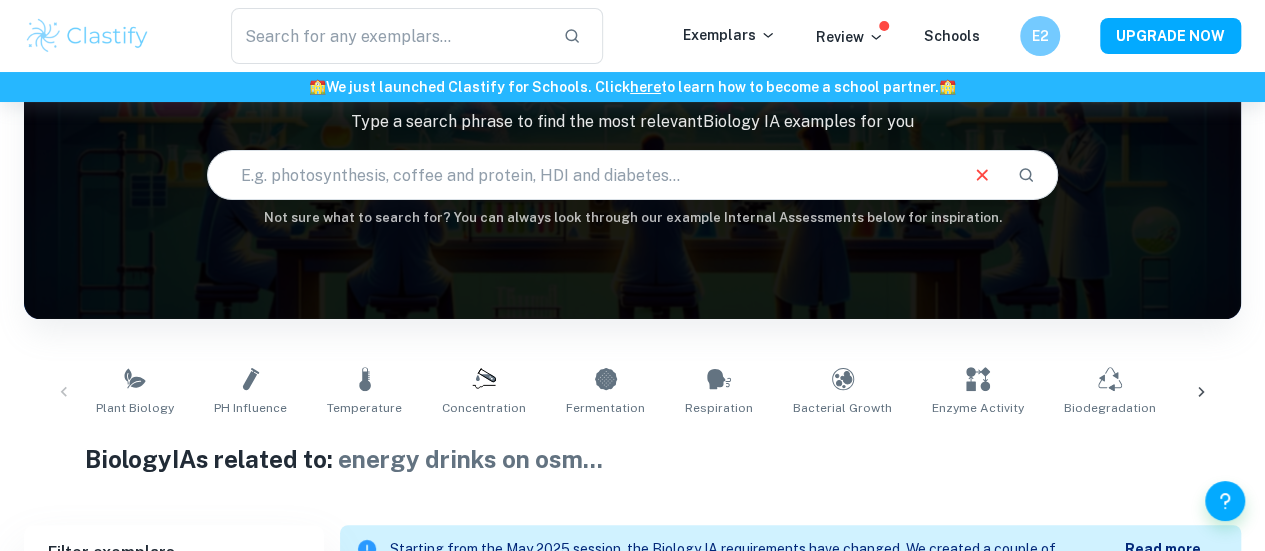 scroll, scrollTop: 150, scrollLeft: 0, axis: vertical 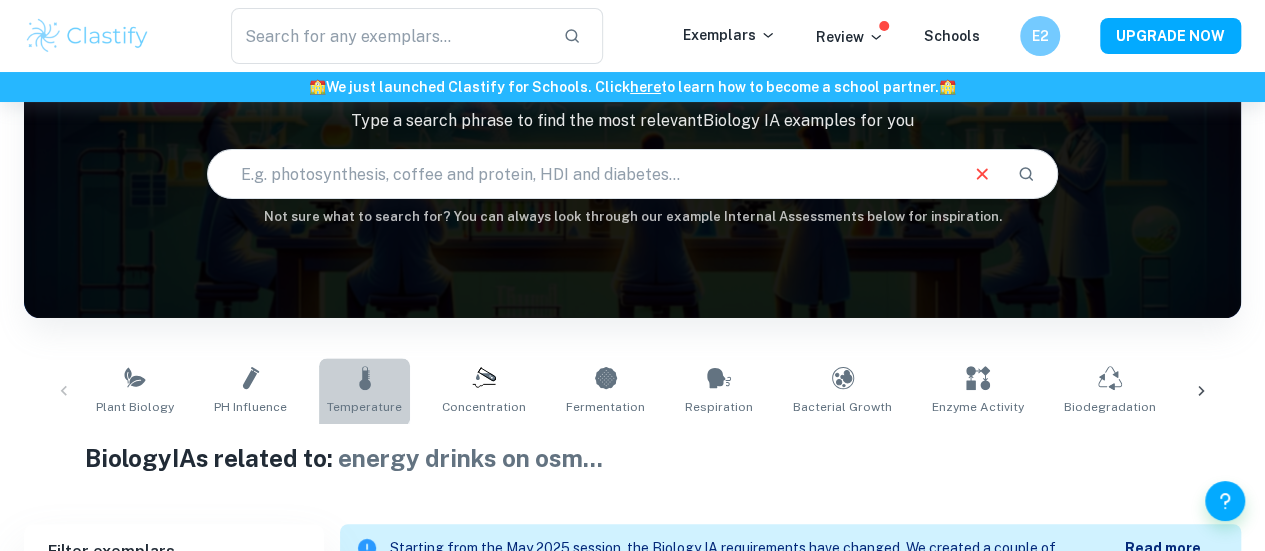click on "Temperature" at bounding box center (364, 391) 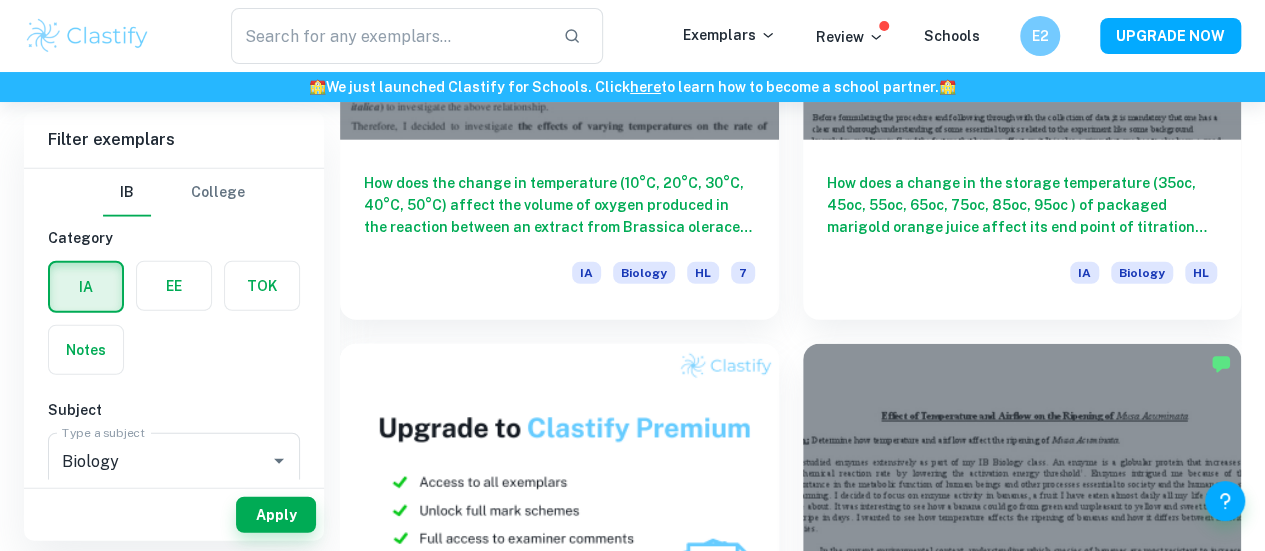 scroll, scrollTop: 6258, scrollLeft: 0, axis: vertical 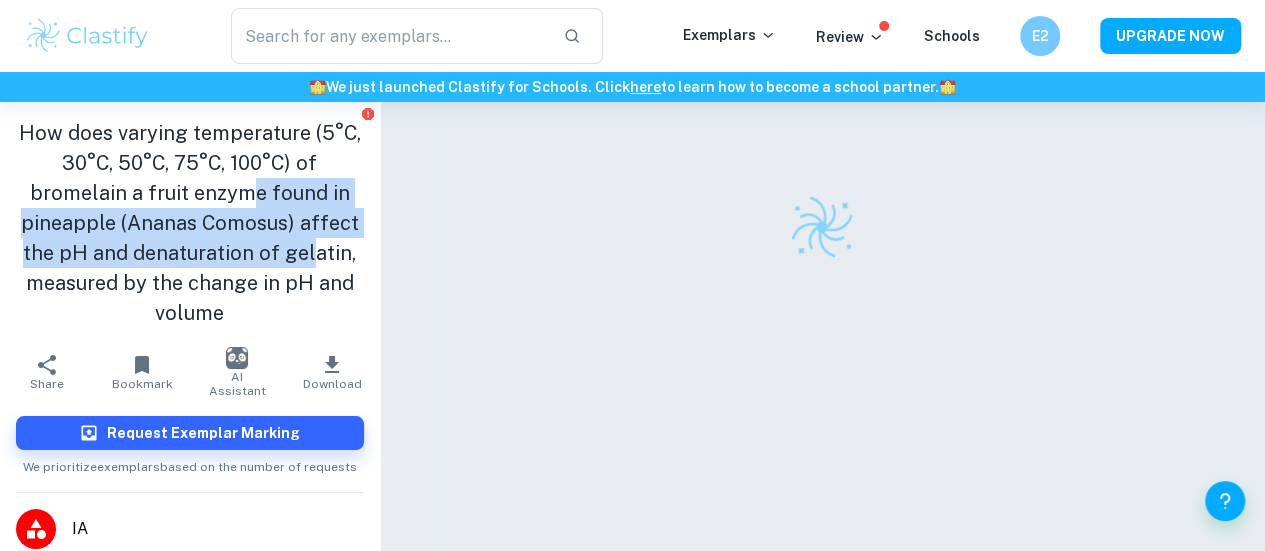 drag, startPoint x: 305, startPoint y: 258, endPoint x: 242, endPoint y: 190, distance: 92.69843 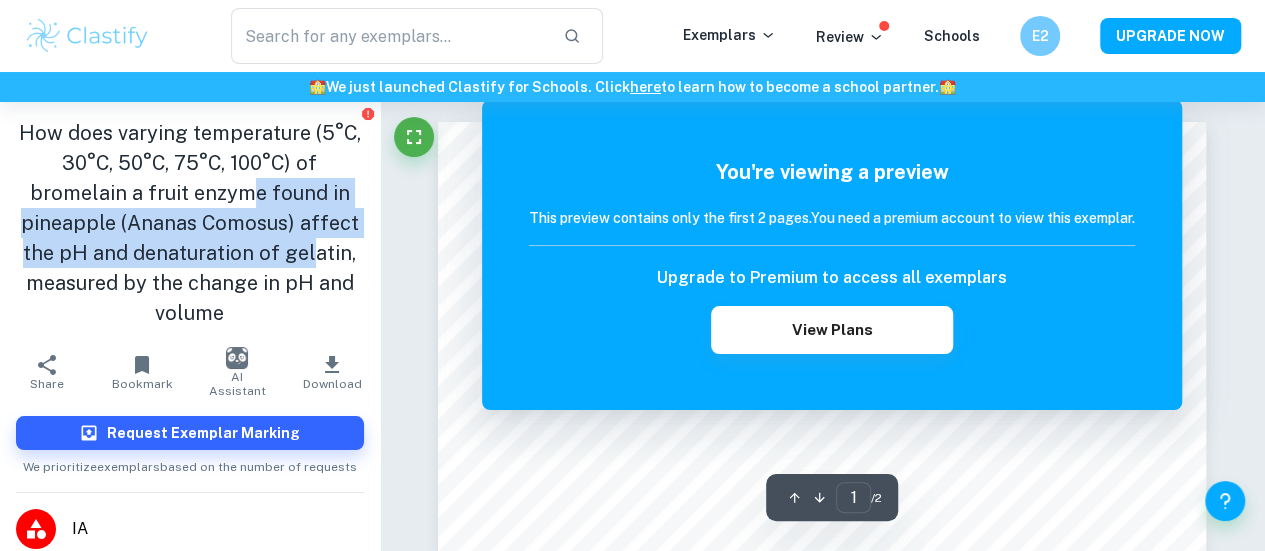click on "How does varying temperature (5°C, 30°C, 50°C, 75°C, 100°C) of bromelain a fruit enzyme found in pineapple (Ananas Comosus) affect the pH and denaturation of gelatin, measured by the change in pH and volume" at bounding box center (190, 223) 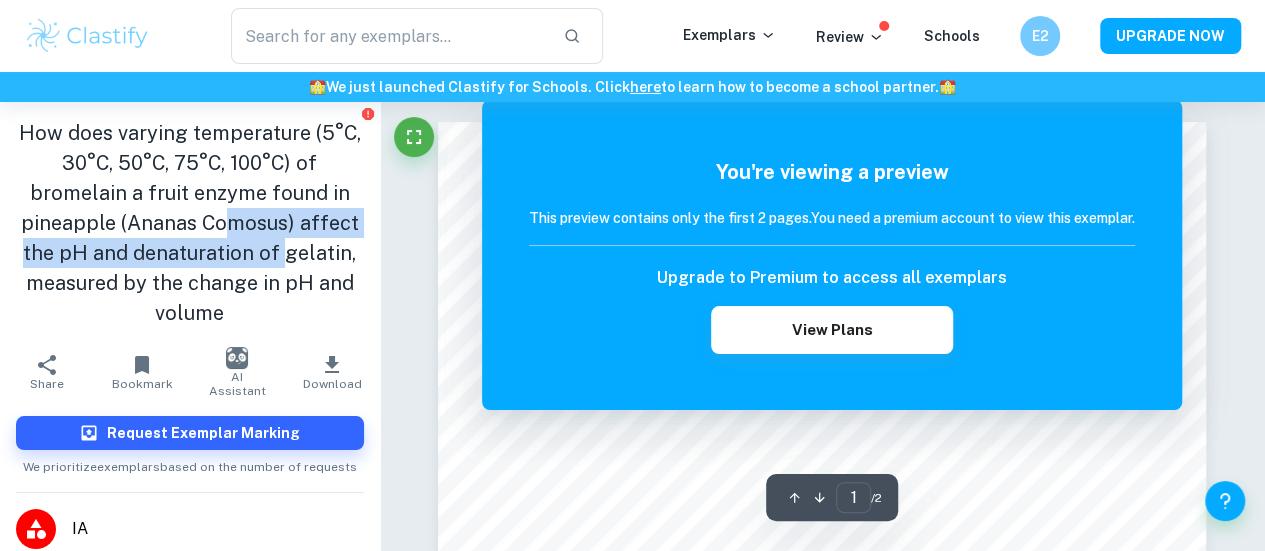 drag, startPoint x: 222, startPoint y: 212, endPoint x: 290, endPoint y: 257, distance: 81.5414 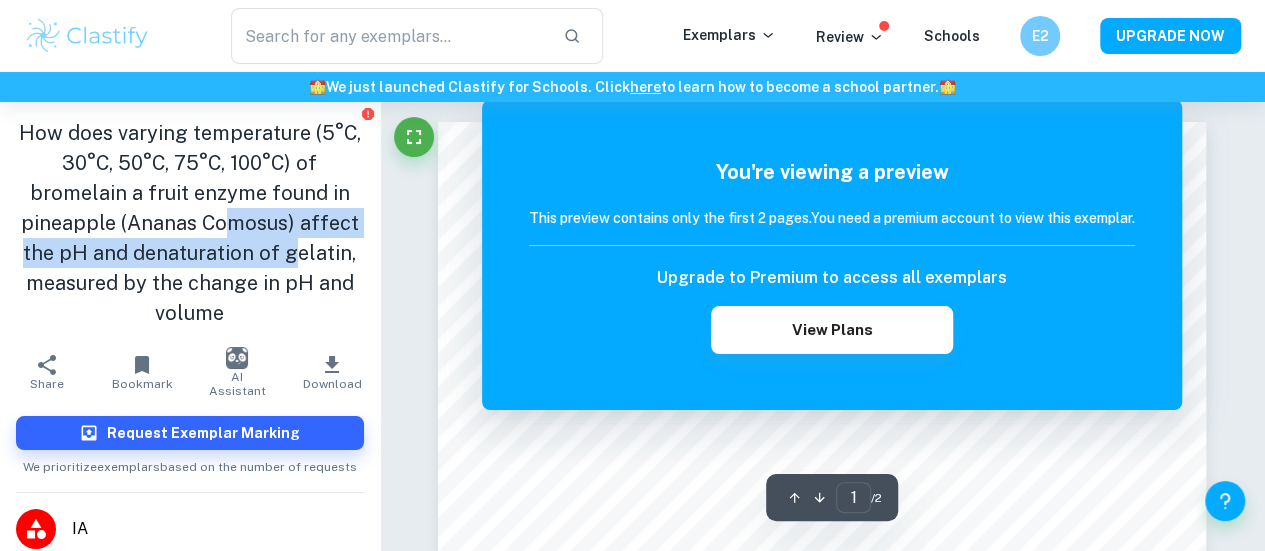 click on "How does varying temperature (5°C, 30°C, 50°C, 75°C, 100°C) of bromelain a fruit enzyme found in pineapple (Ananas Comosus) affect the pH and denaturation of gelatin, measured by the change in pH and volume" at bounding box center (190, 223) 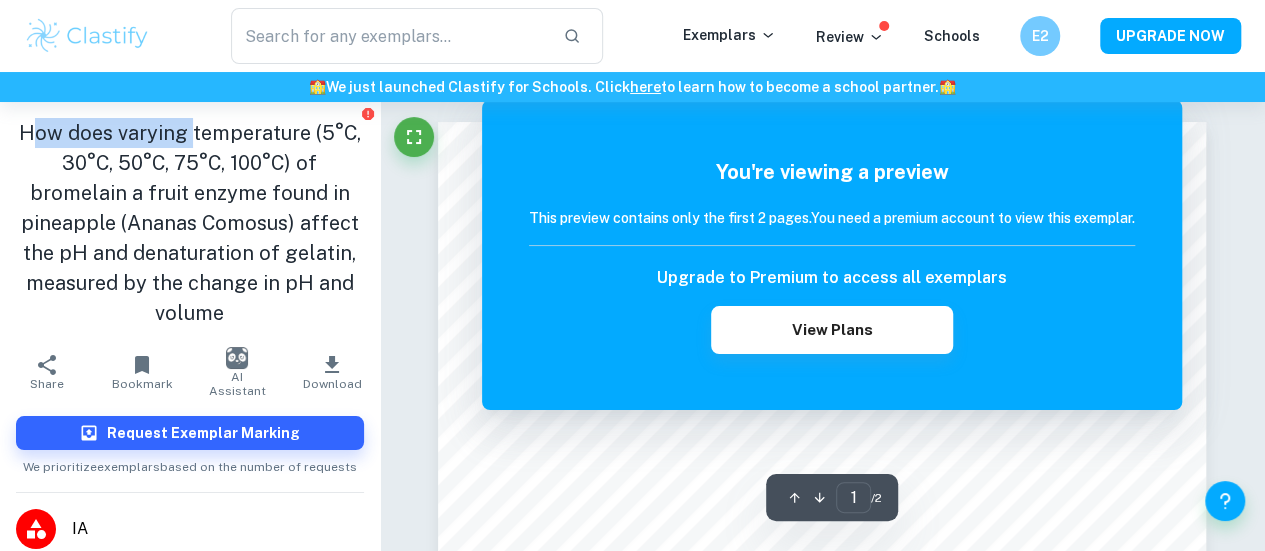 drag, startPoint x: 56, startPoint y: 129, endPoint x: 246, endPoint y: 138, distance: 190.21304 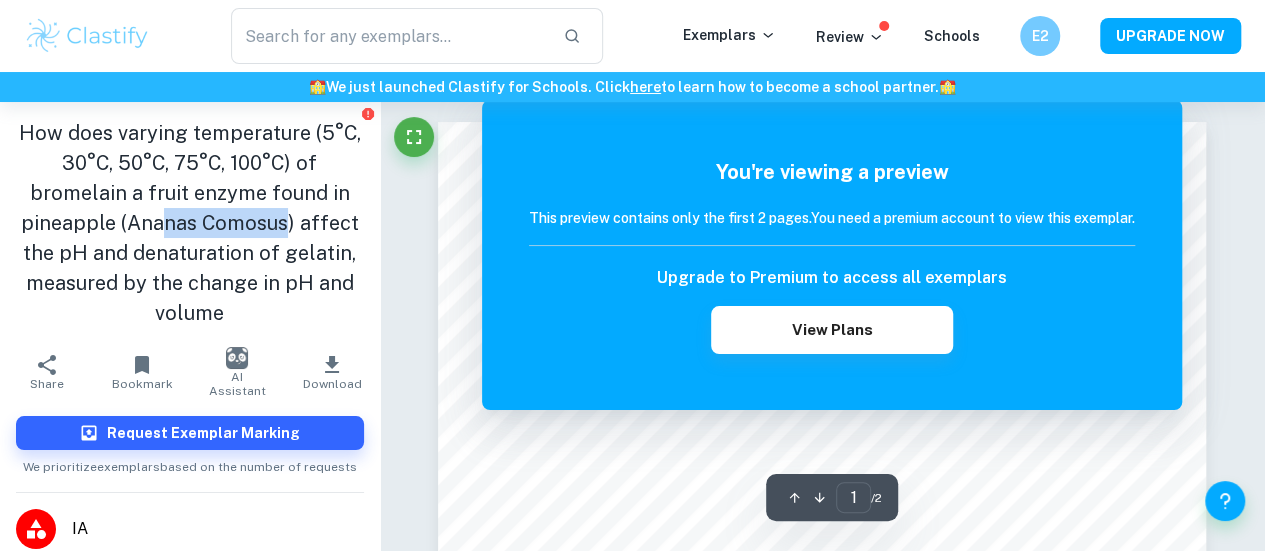 drag, startPoint x: 154, startPoint y: 213, endPoint x: 280, endPoint y: 233, distance: 127.57743 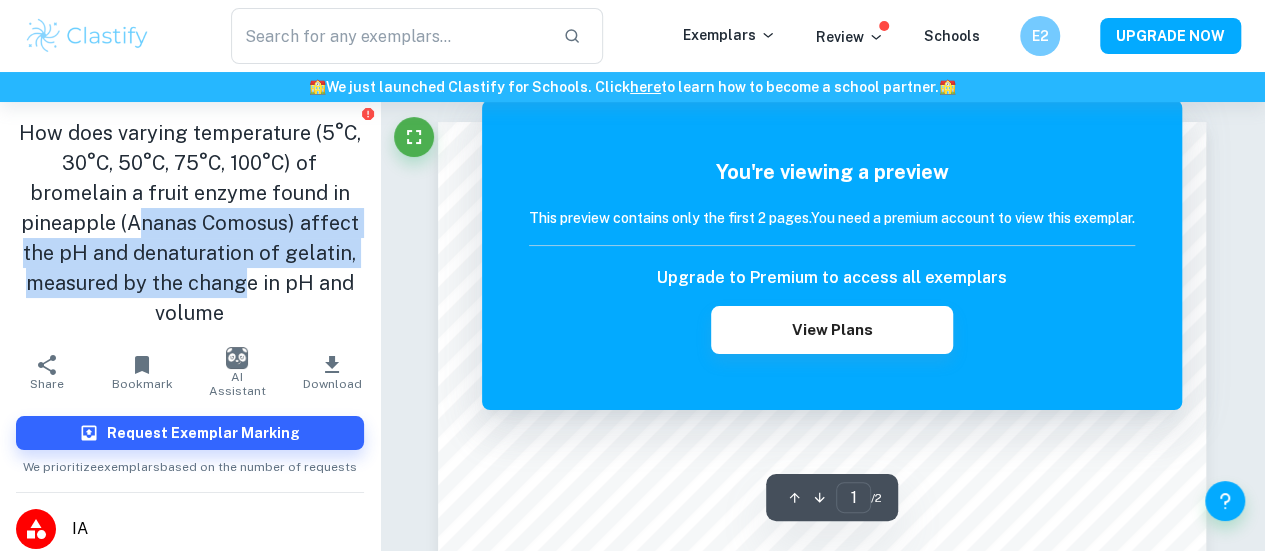 drag, startPoint x: 127, startPoint y: 237, endPoint x: 255, endPoint y: 298, distance: 141.7921 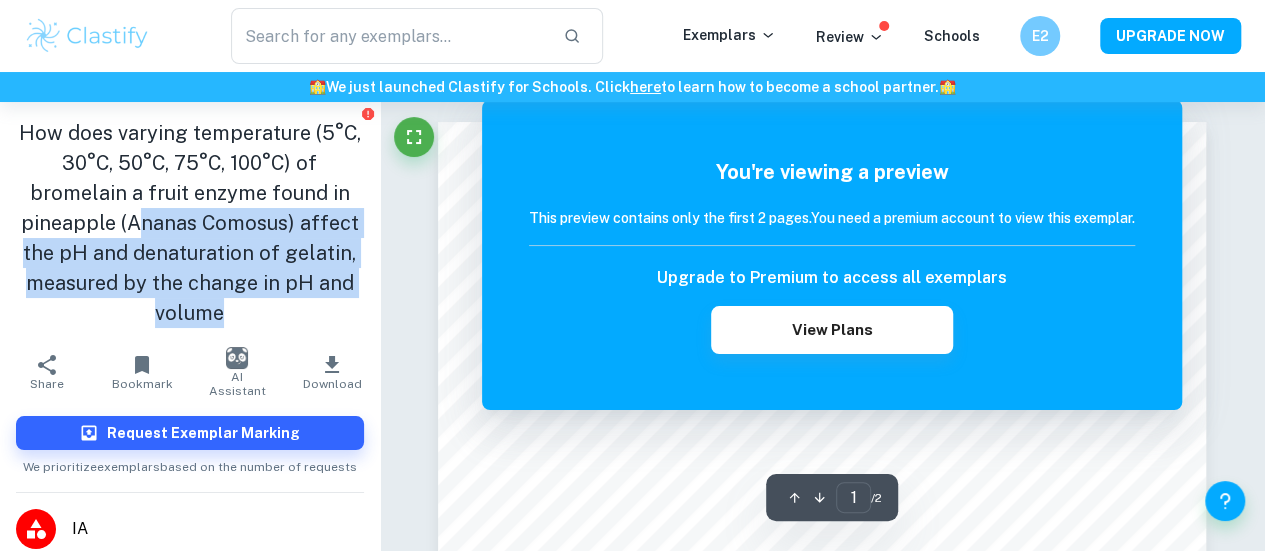 click on "How does varying temperature (5°C, 30°C, 50°C, 75°C, 100°C) of bromelain a fruit enzyme found in pineapple (Ananas Comosus) affect the pH and denaturation of gelatin, measured by the change in pH and volume" at bounding box center (190, 223) 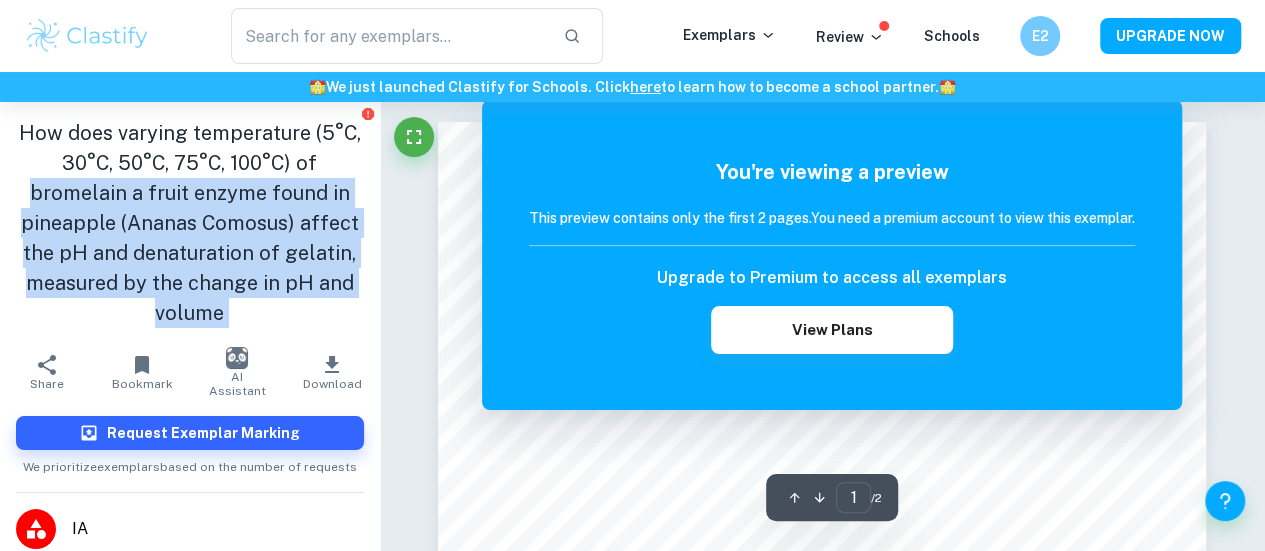 drag, startPoint x: 255, startPoint y: 298, endPoint x: 98, endPoint y: 187, distance: 192.27585 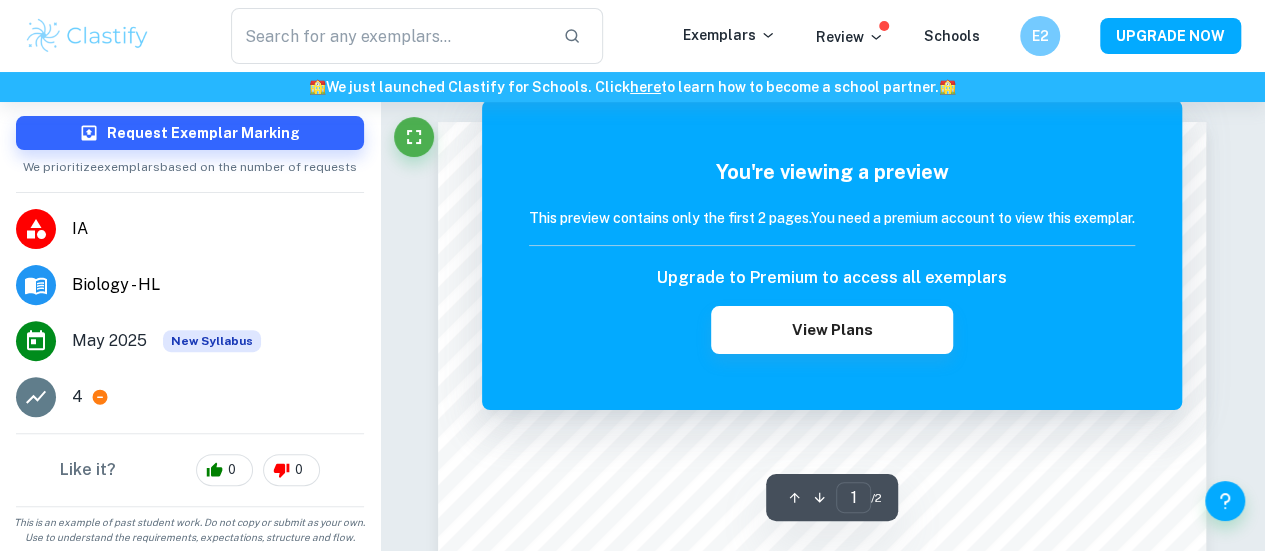 scroll, scrollTop: 0, scrollLeft: 0, axis: both 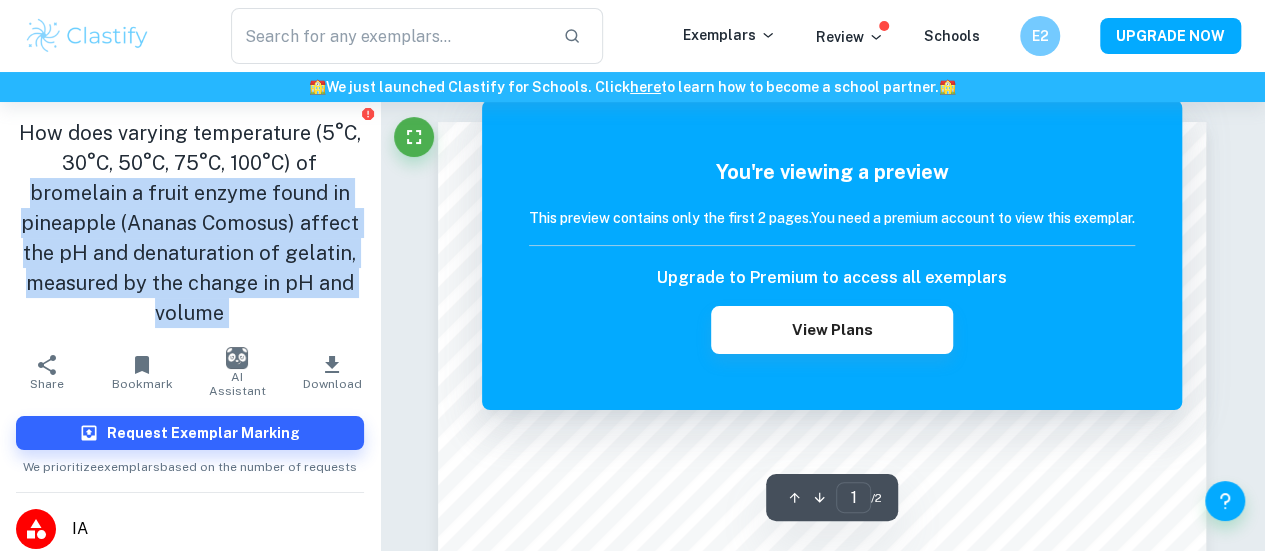 click on "How does varying temperature (5°C, 30°C, 50°C, 75°C, 100°C) of bromelain a fruit enzyme found in pineapple (Ananas Comosus) affect the pH and denaturation of gelatin, measured by the change in pH and volume" at bounding box center (190, 223) 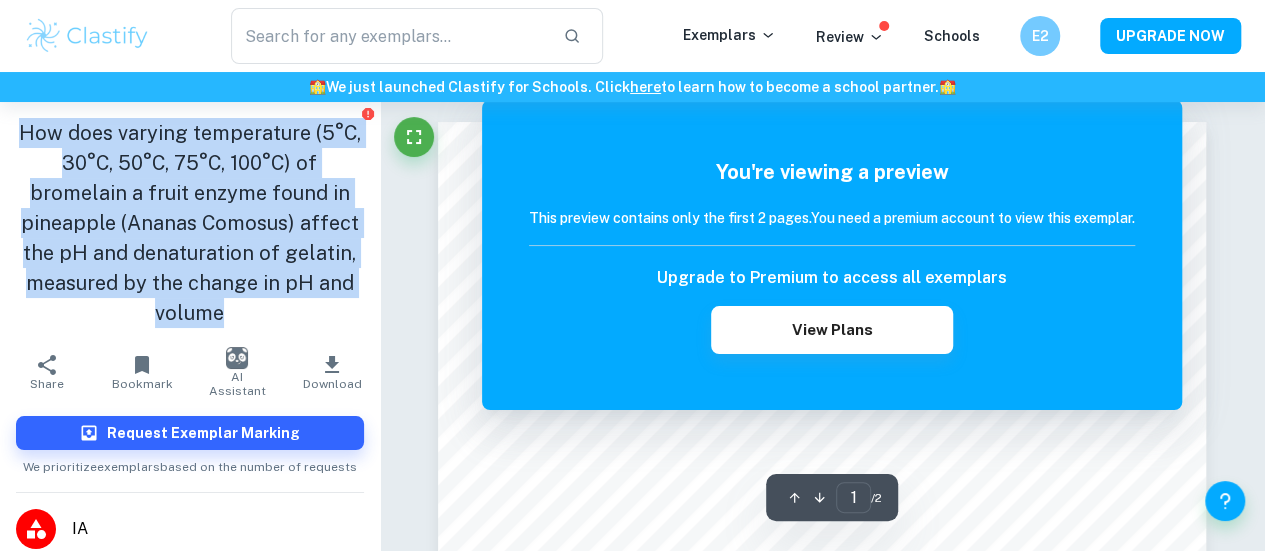drag, startPoint x: 44, startPoint y: 122, endPoint x: 291, endPoint y: 309, distance: 309.80316 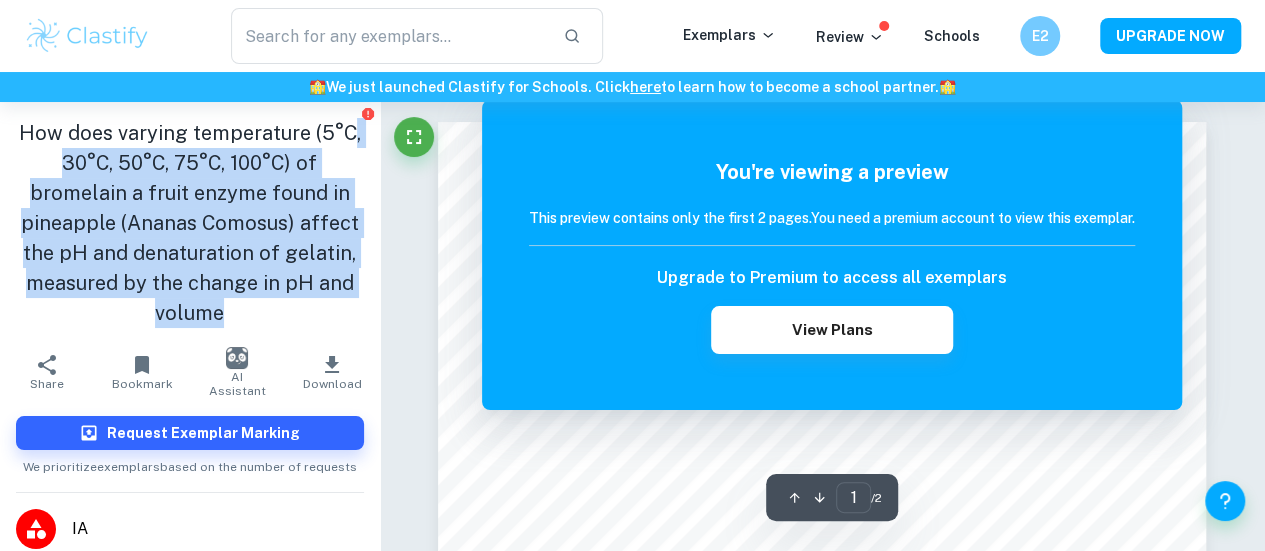 drag, startPoint x: 236, startPoint y: 311, endPoint x: 64, endPoint y: 150, distance: 235.59499 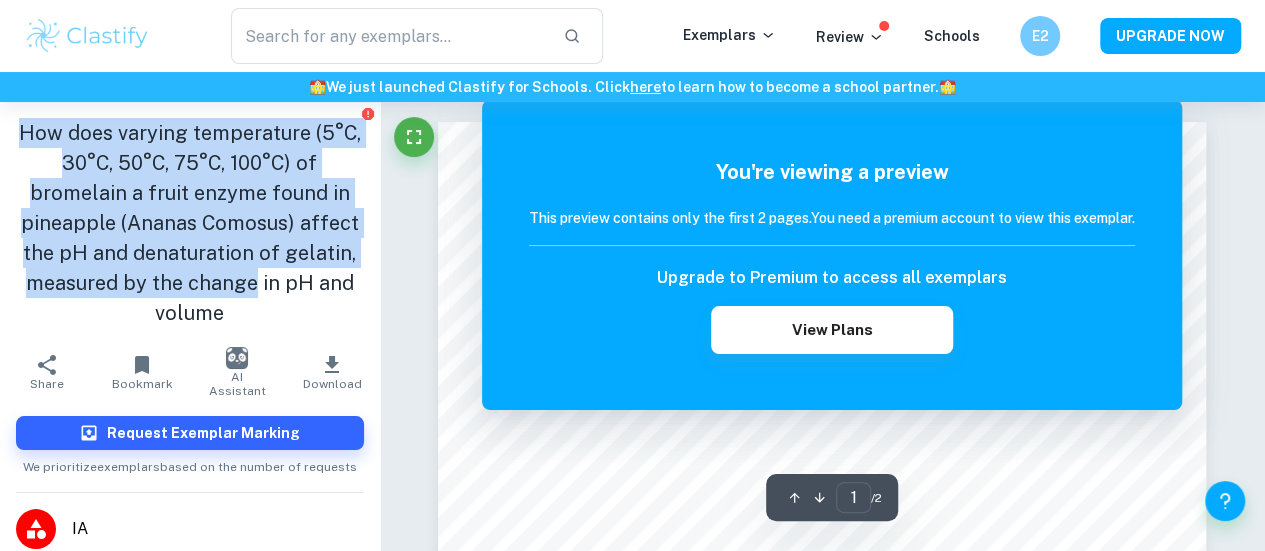 drag, startPoint x: 39, startPoint y: 123, endPoint x: 246, endPoint y: 294, distance: 268.49582 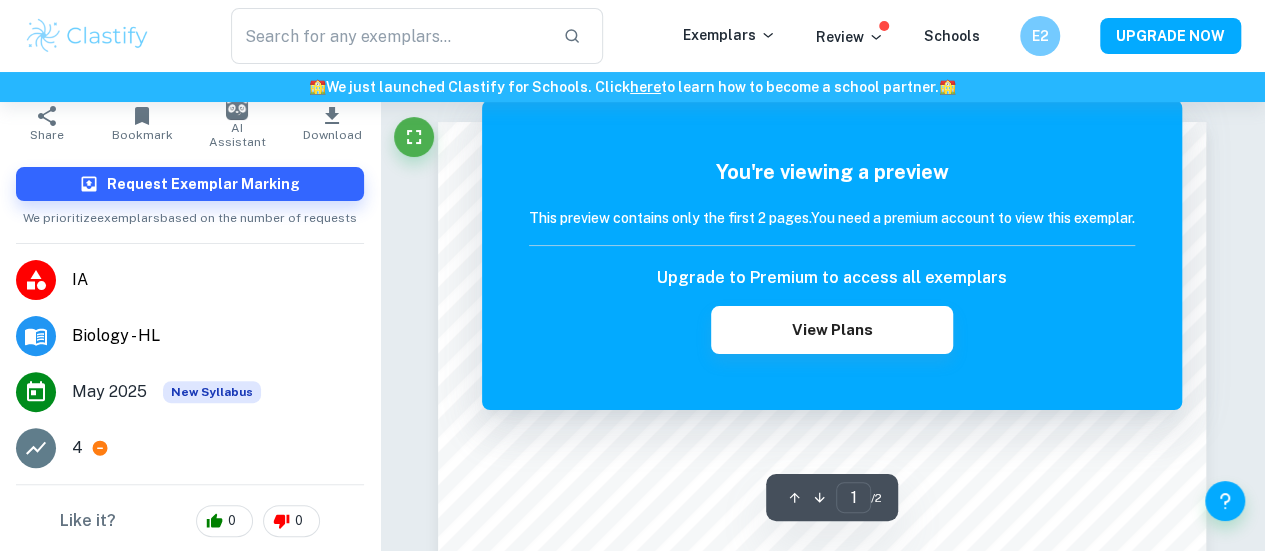 scroll, scrollTop: 300, scrollLeft: 0, axis: vertical 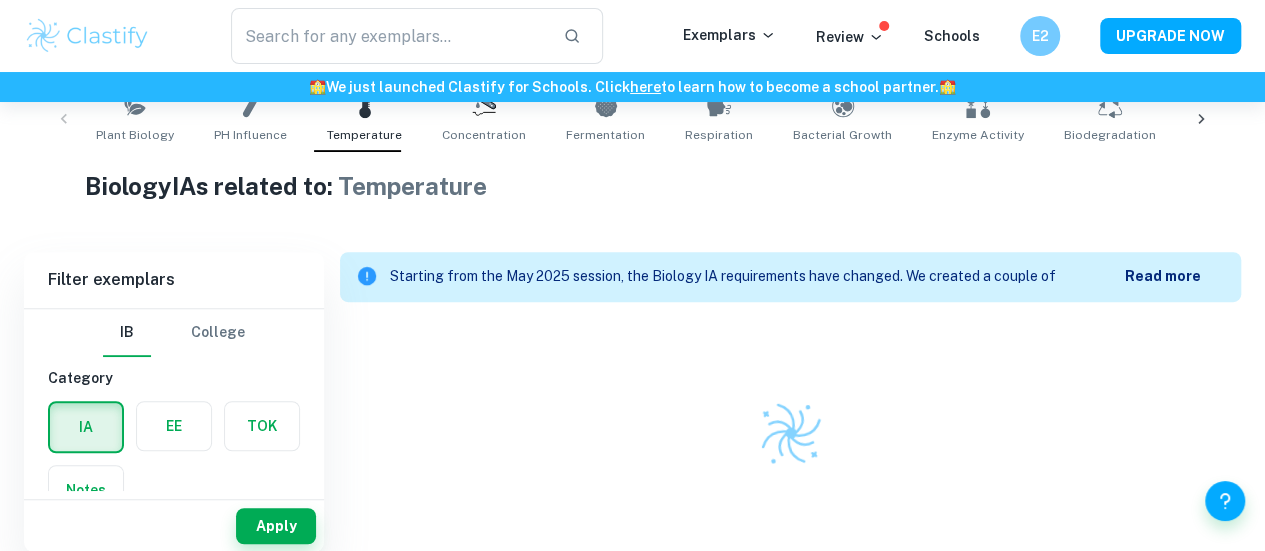 drag, startPoint x: 84, startPoint y: 179, endPoint x: 448, endPoint y: 185, distance: 364.04944 